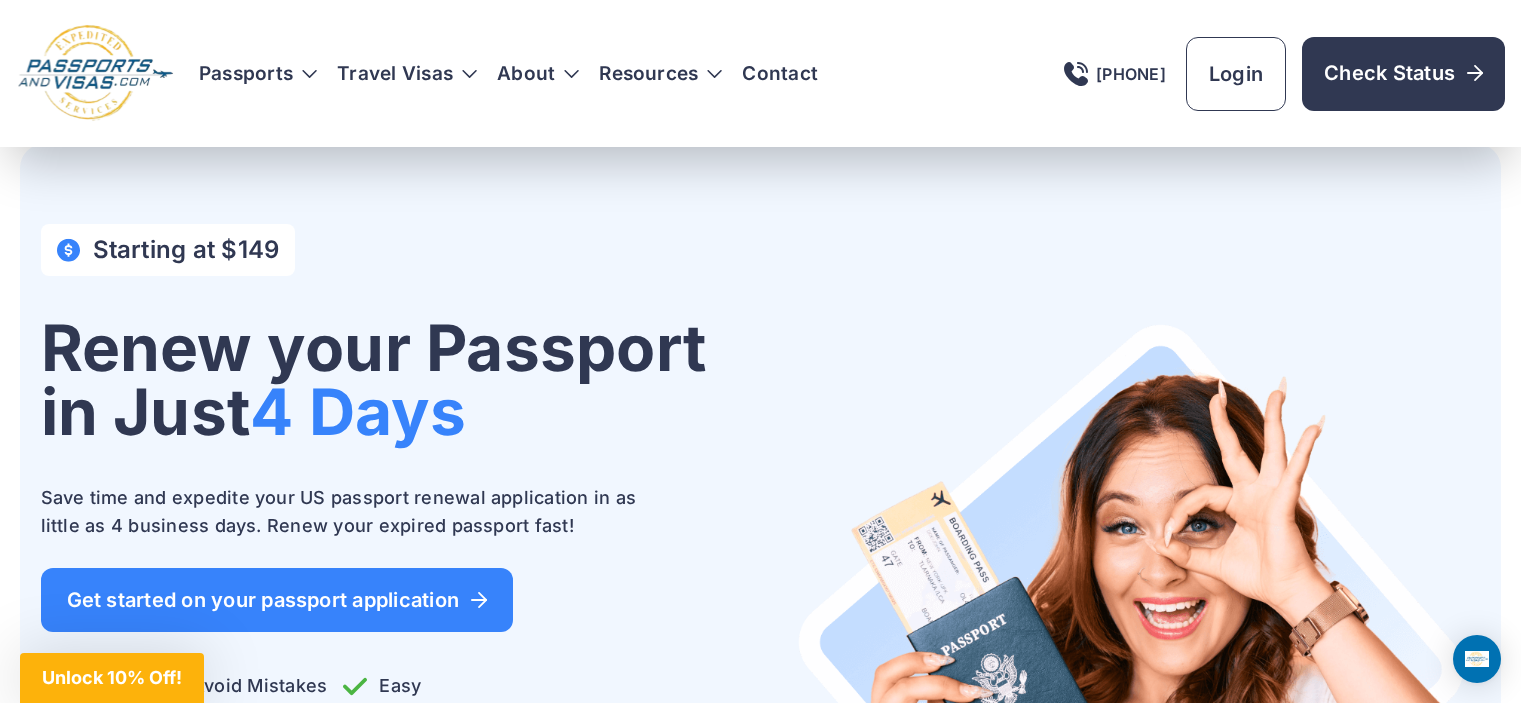 scroll, scrollTop: 5354, scrollLeft: 0, axis: vertical 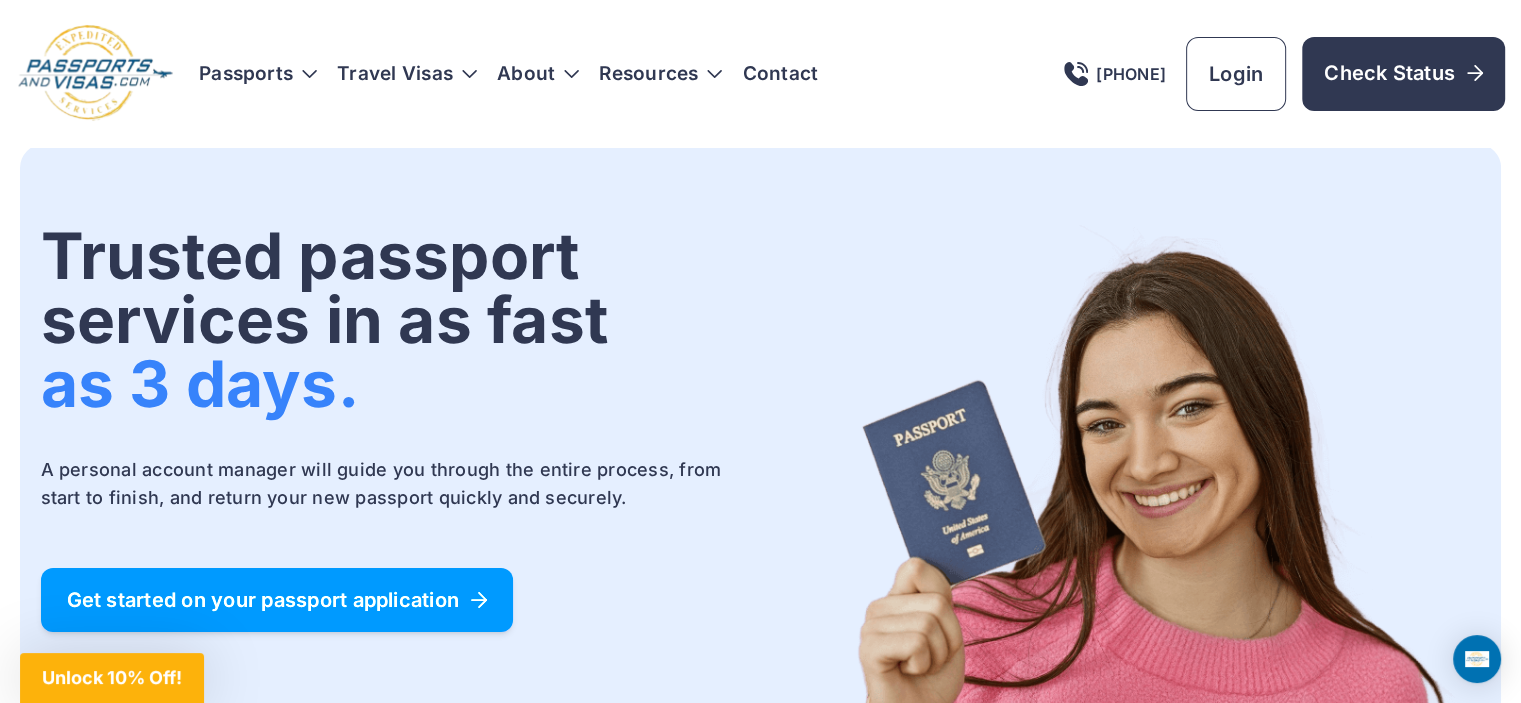 click on "Get started on your passport application" at bounding box center (277, 600) 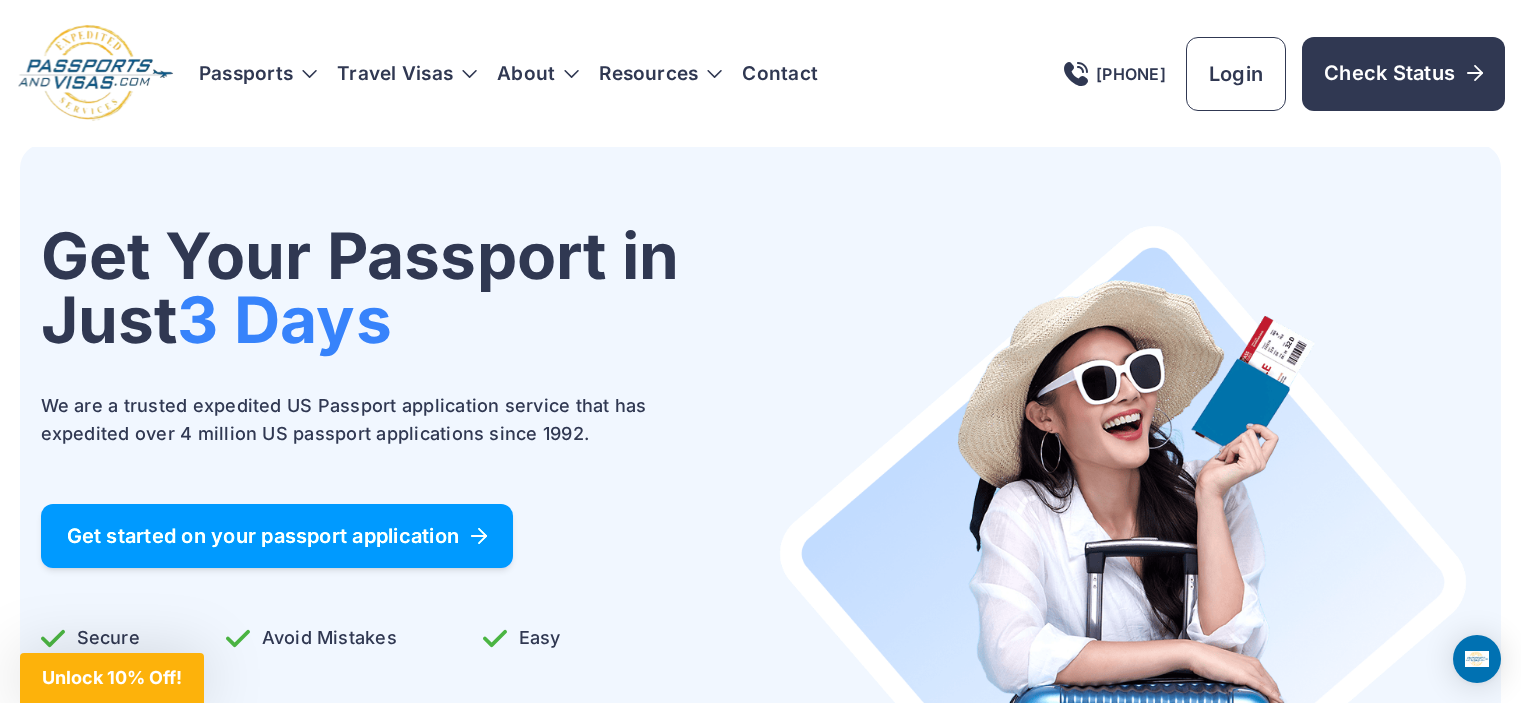 scroll, scrollTop: 0, scrollLeft: 0, axis: both 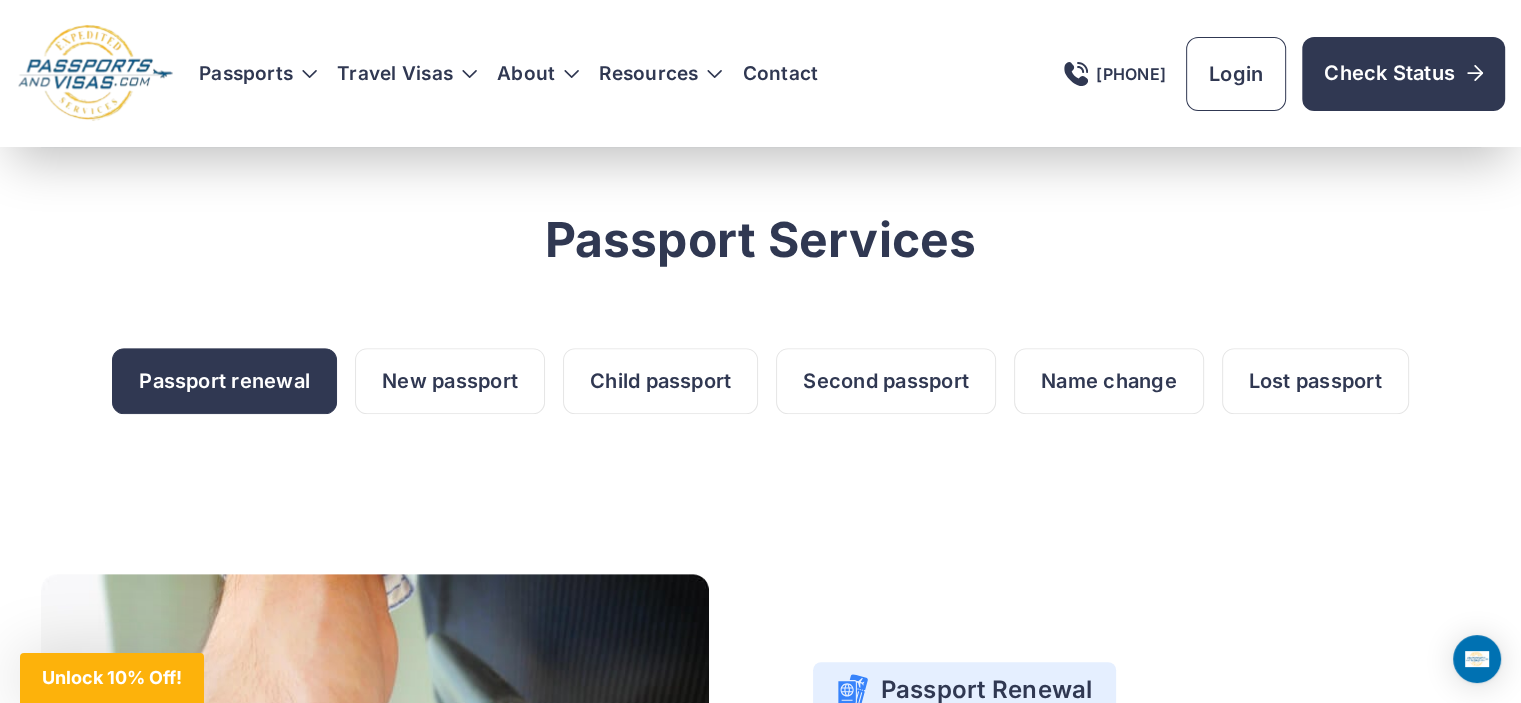 click on "Passport renewal" at bounding box center [224, 381] 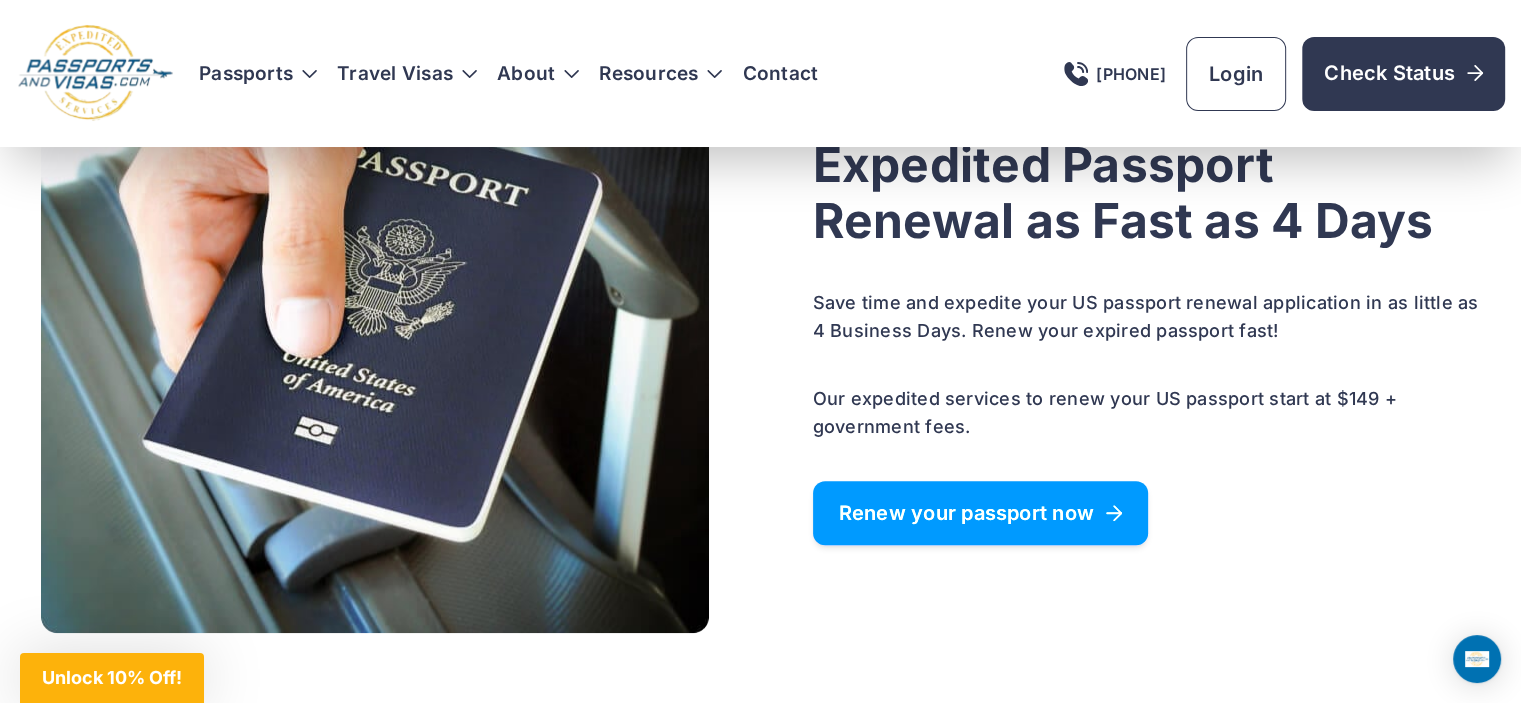 click on "Renew your passport now" at bounding box center (981, 513) 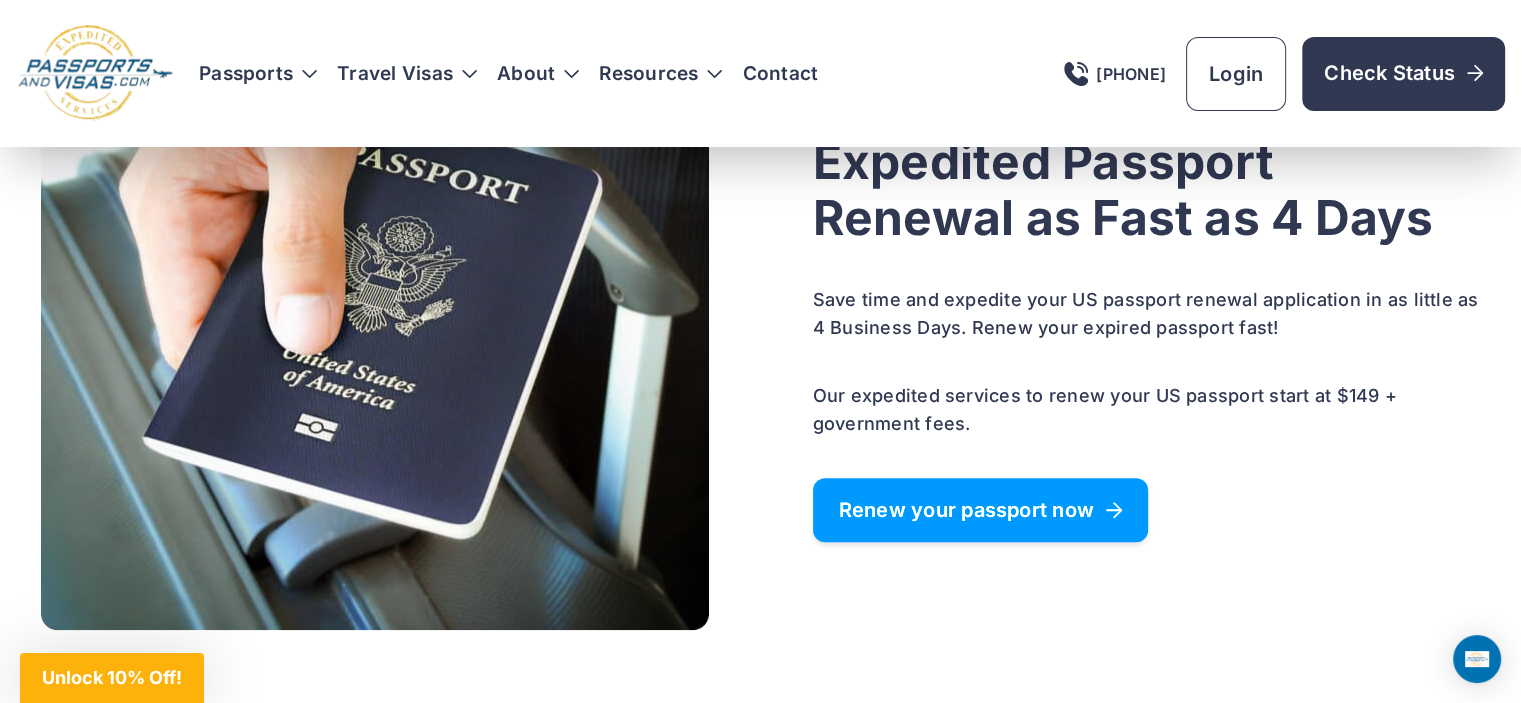 scroll, scrollTop: 1424, scrollLeft: 0, axis: vertical 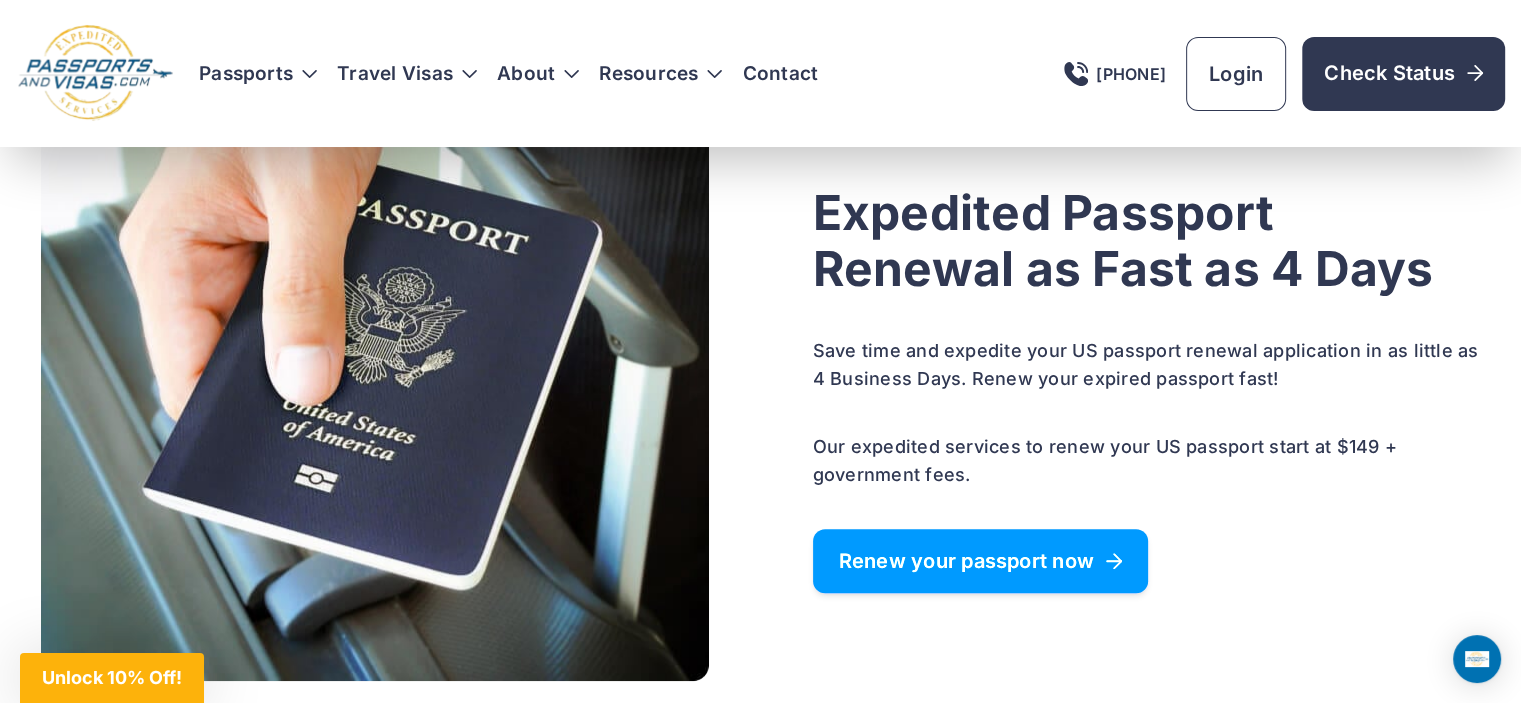 click on "Renew your passport now" at bounding box center [981, 561] 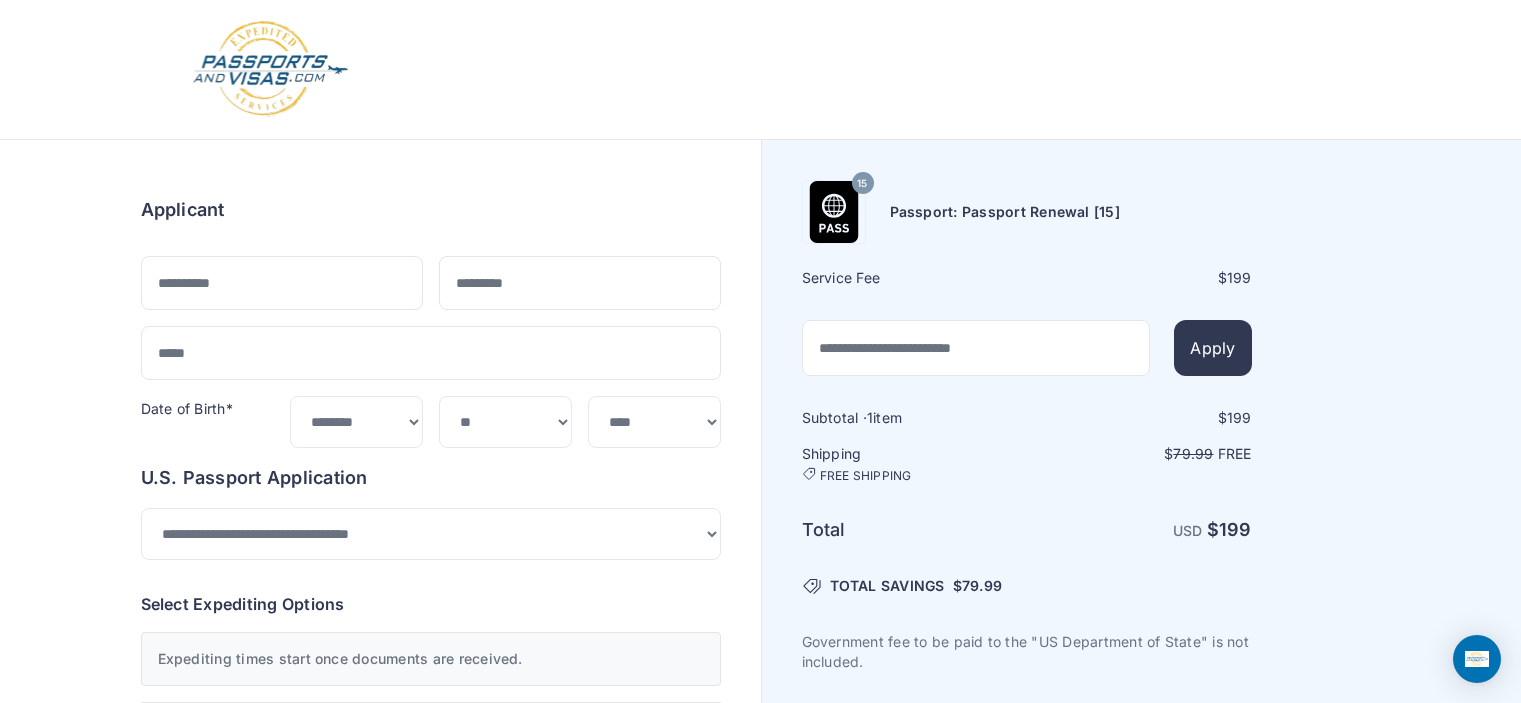 scroll, scrollTop: 0, scrollLeft: 0, axis: both 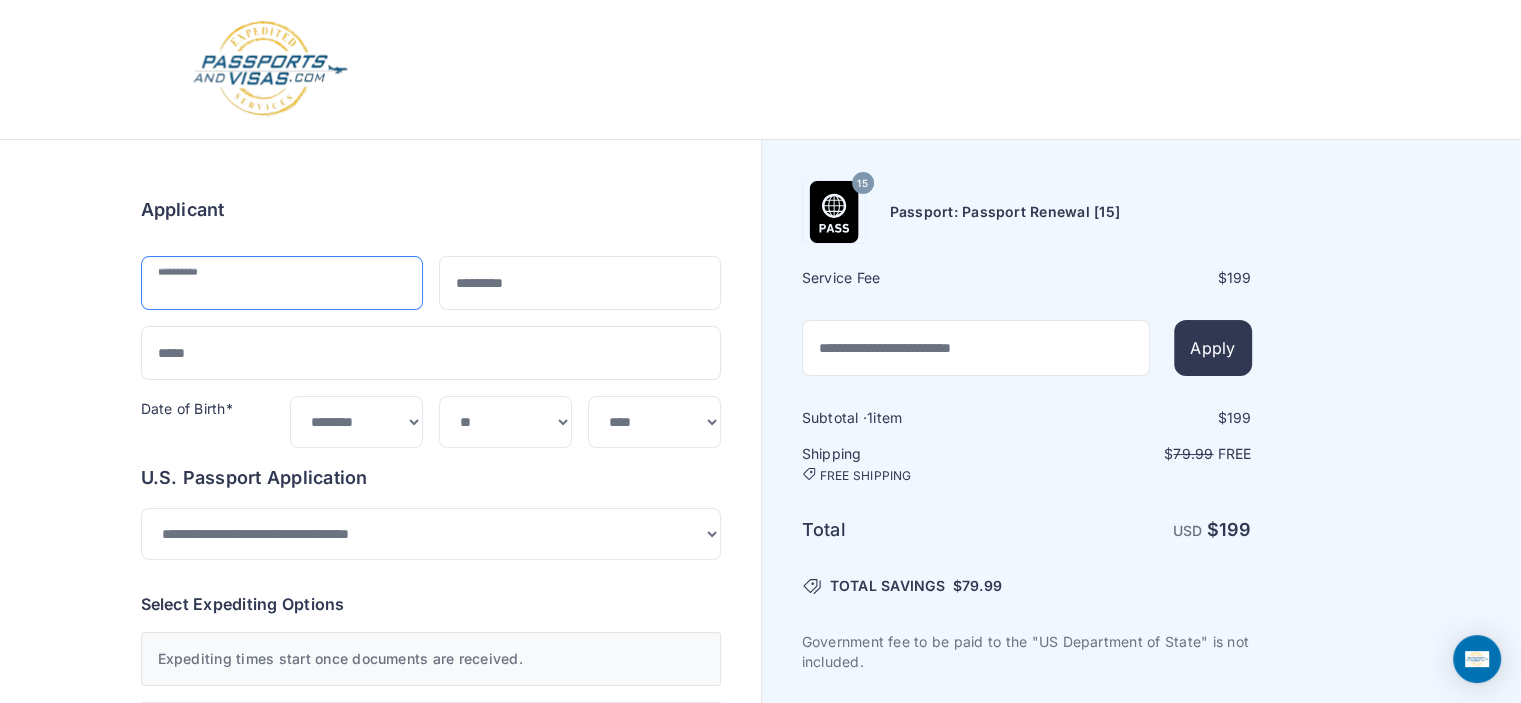click at bounding box center (282, 283) 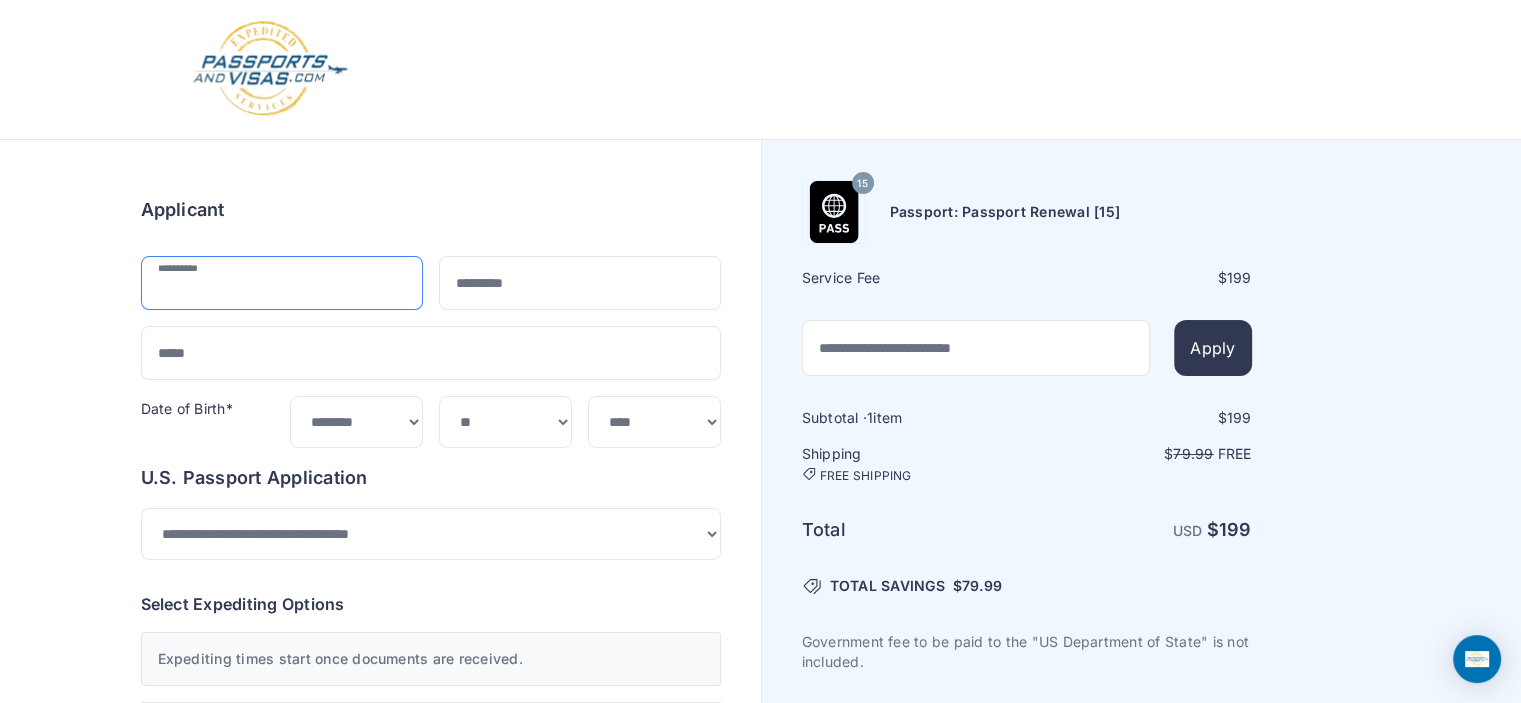 type on "*****" 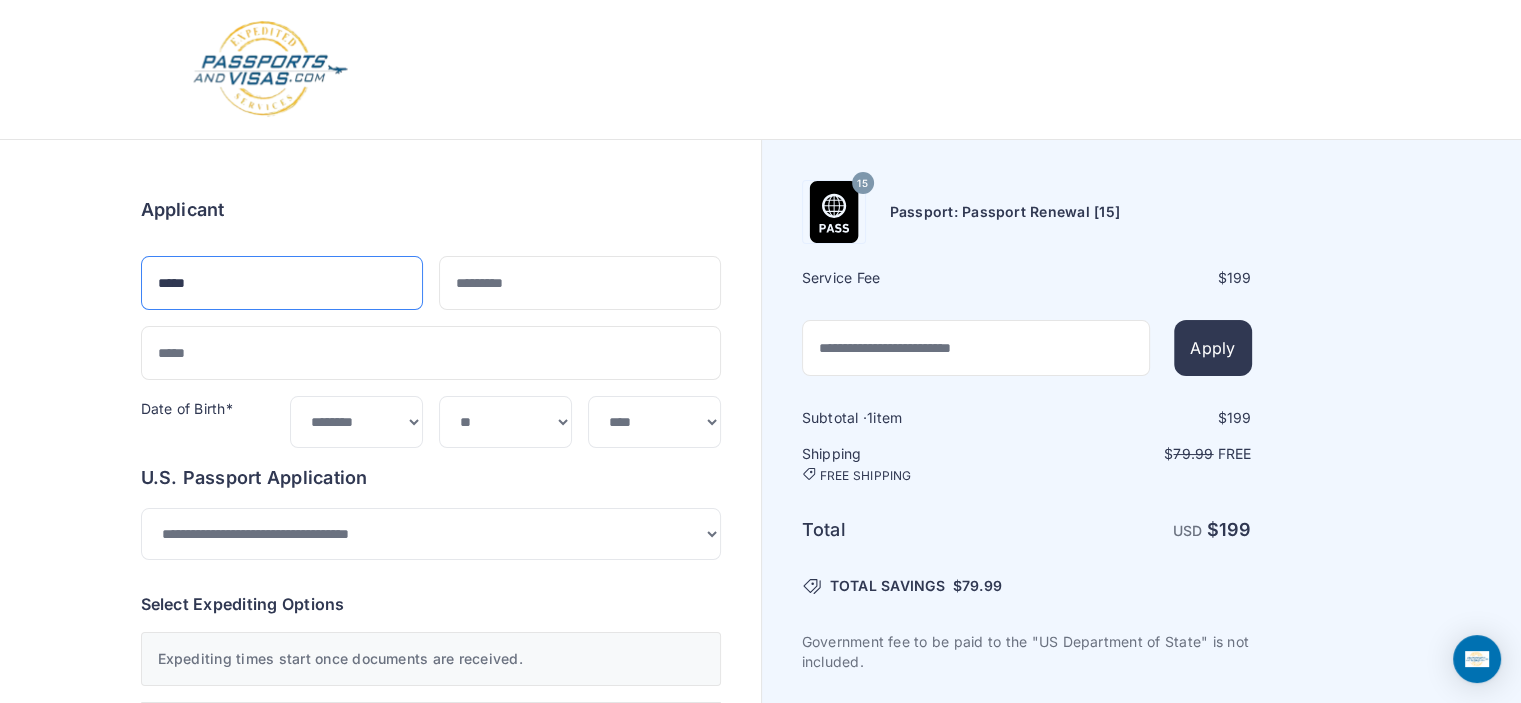 type on "******" 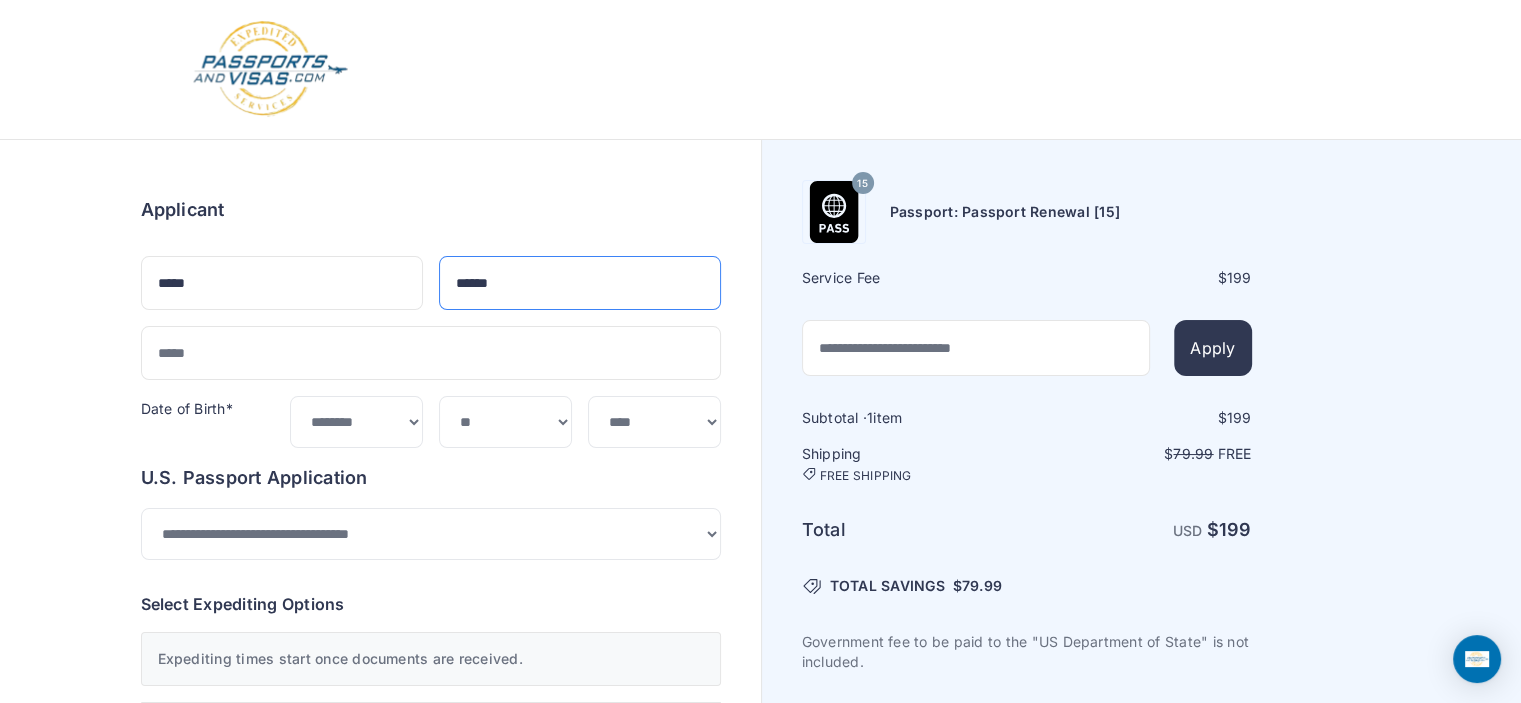type on "**********" 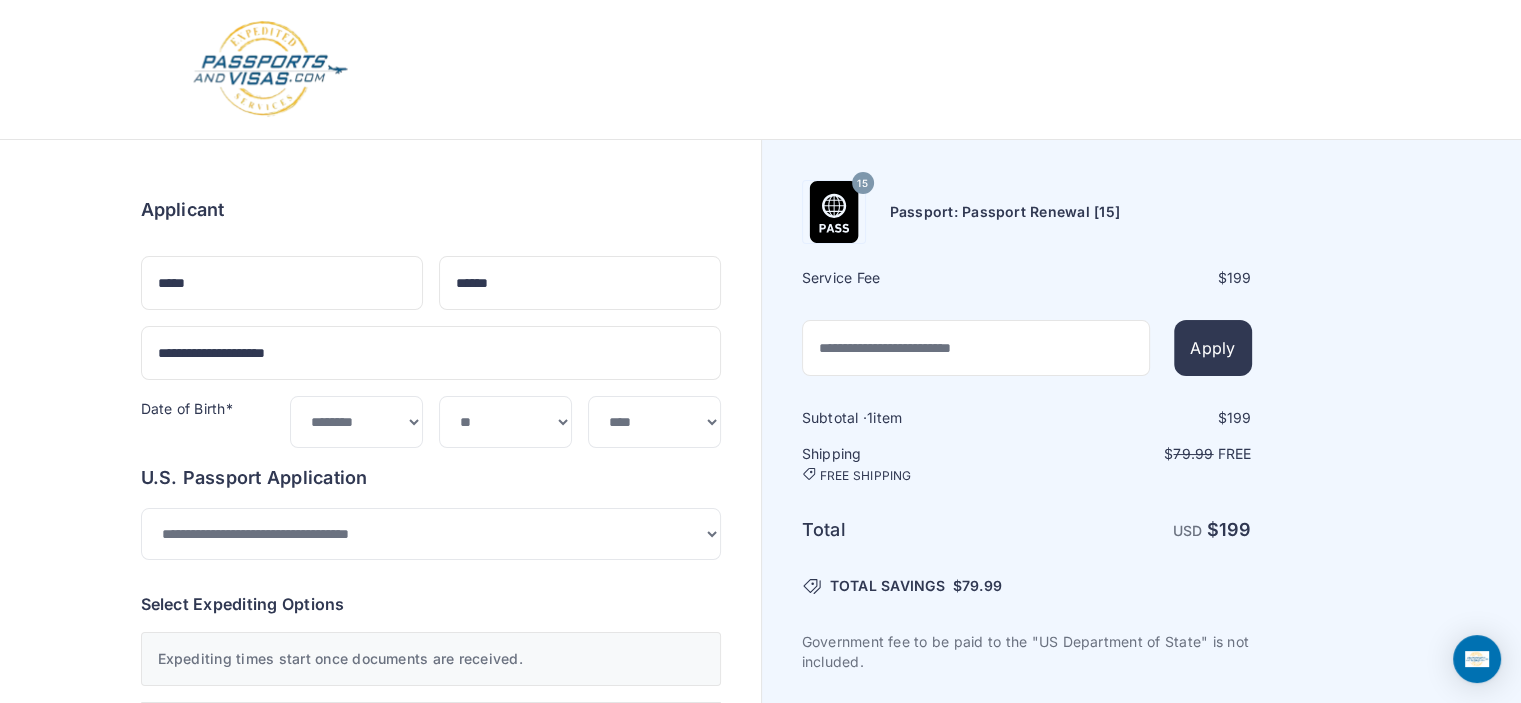 type on "**********" 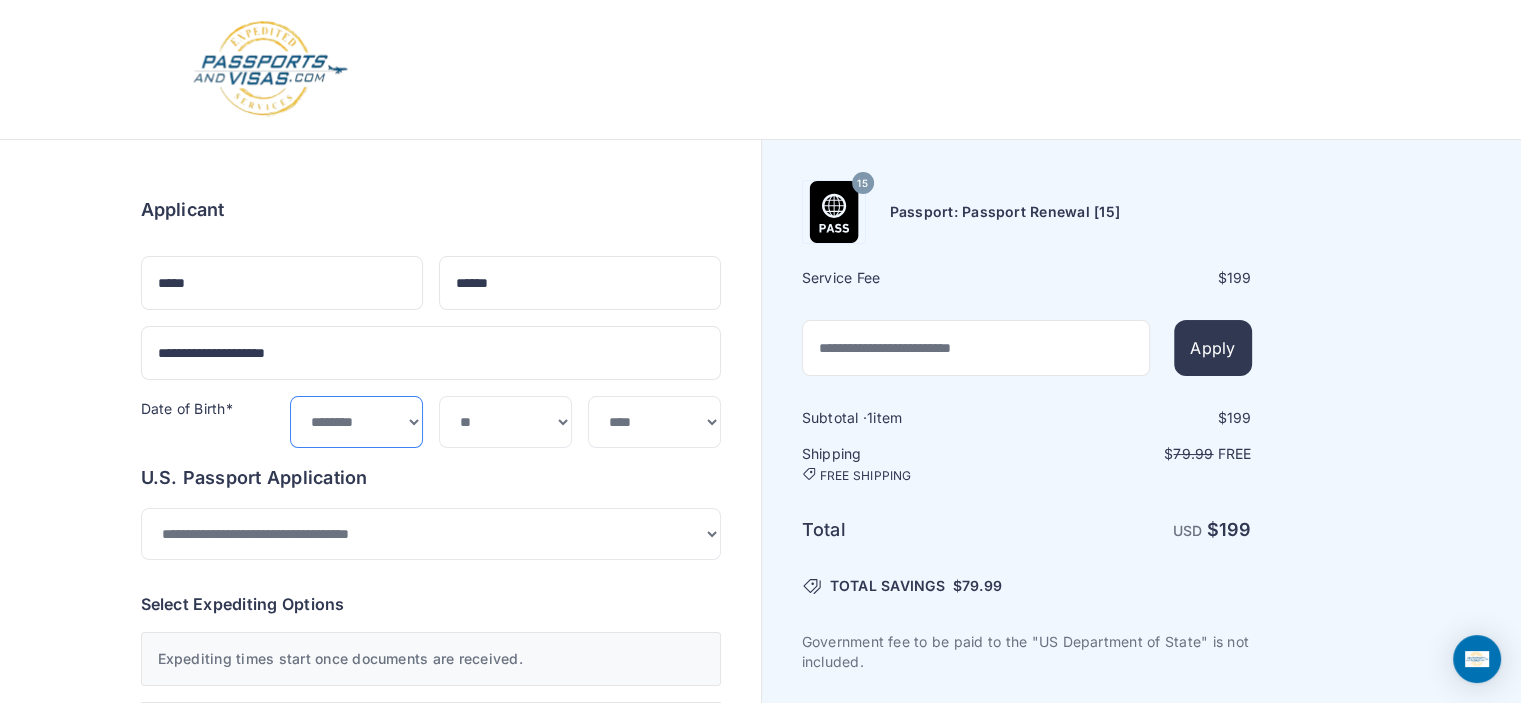 click on "*****
*******
********
*****
*****
***
****
****
******
*********
*******
********
********" at bounding box center (356, 422) 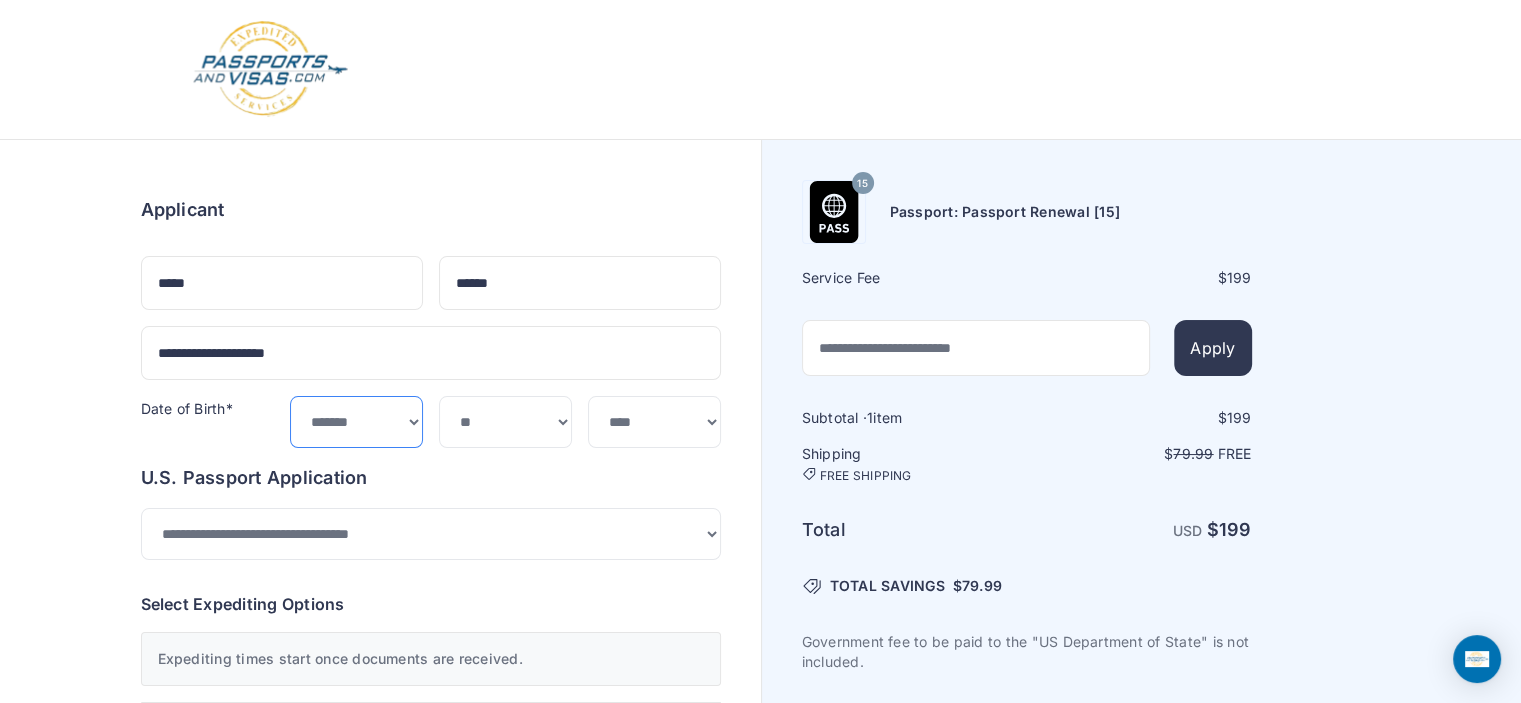 click on "*****
*******
********
*****
*****
***
****
****
******
*********
*******
********
********" at bounding box center (356, 422) 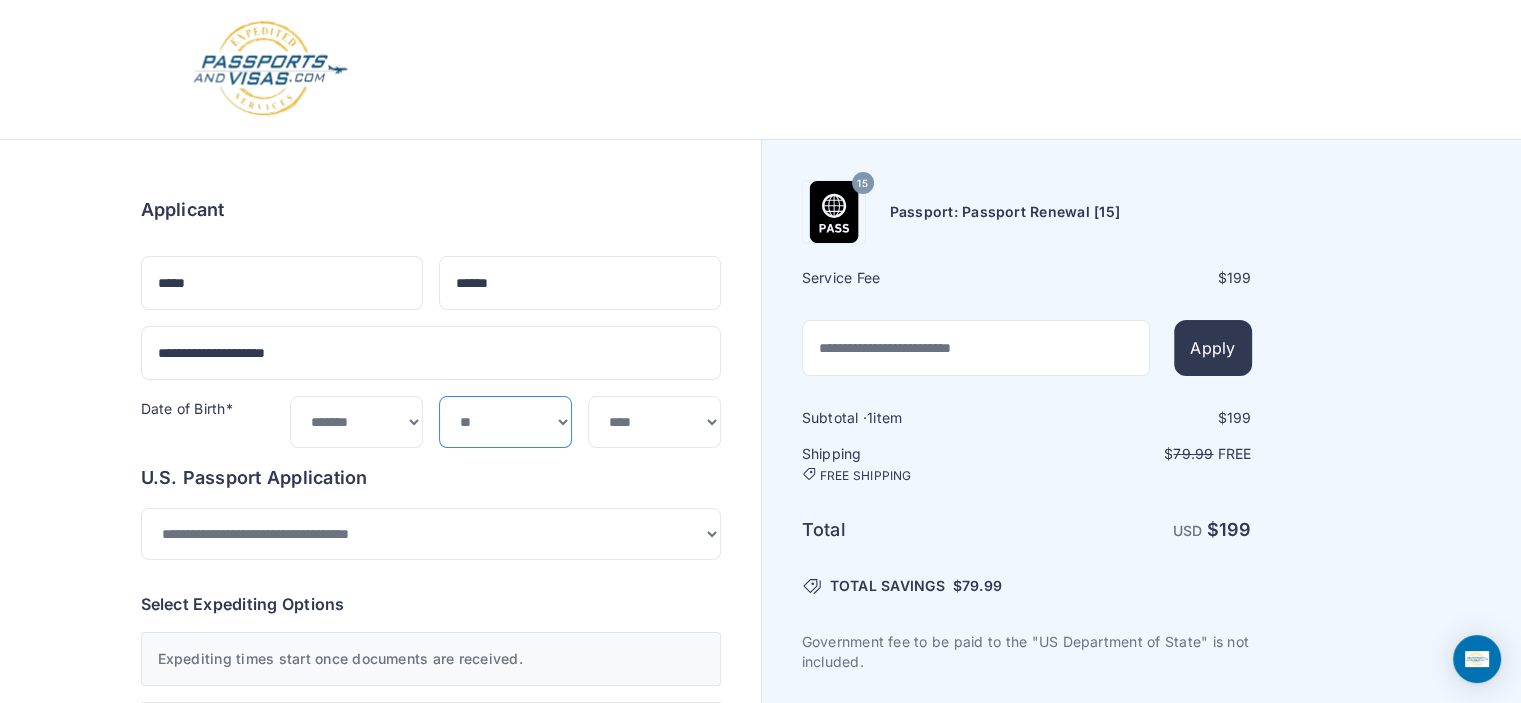 click on "***
*
*
*
*
*
*
*
*
*
**
**
**
**
** ** ** ** ** **" at bounding box center (505, 422) 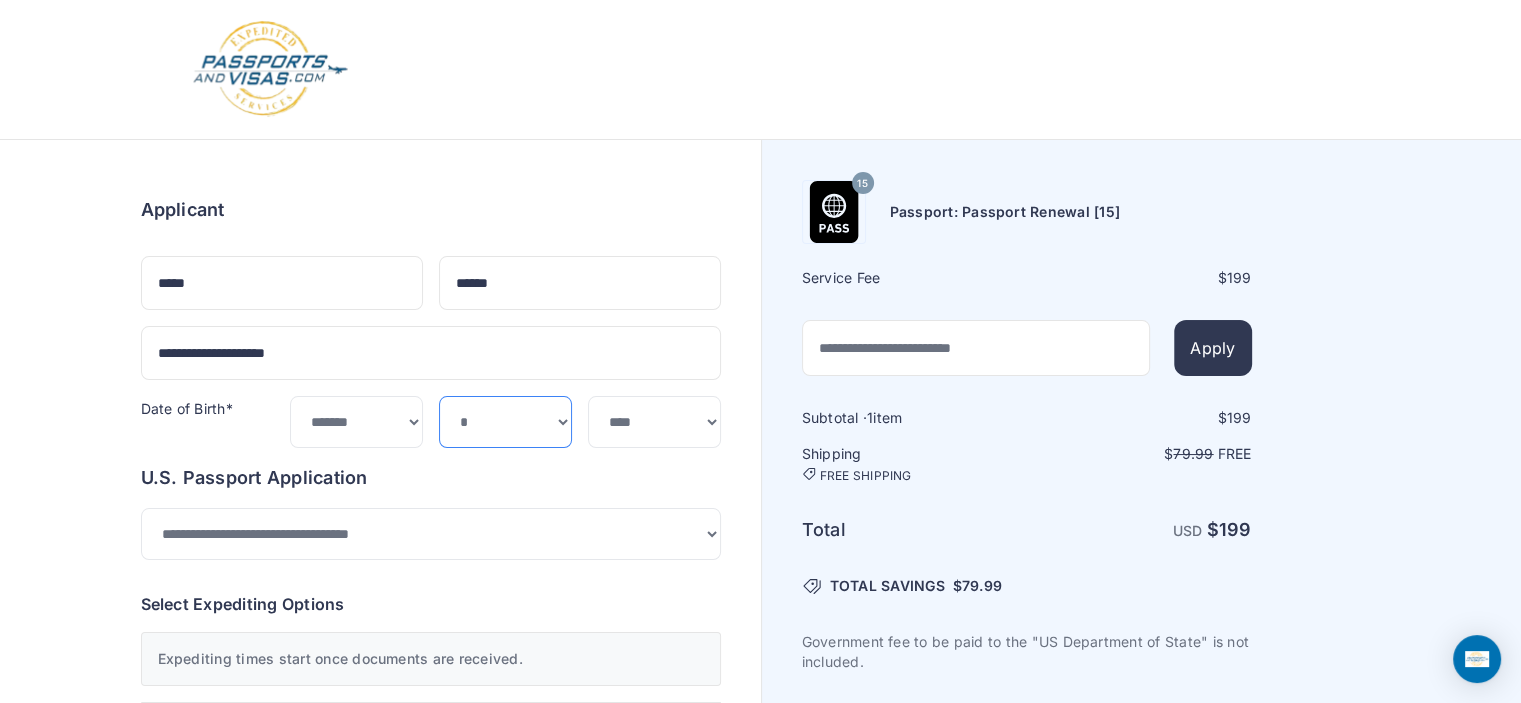 click on "***
*
*
*
*
*
*
*
*
*
**
**
**
**
** ** ** ** ** **" at bounding box center [505, 422] 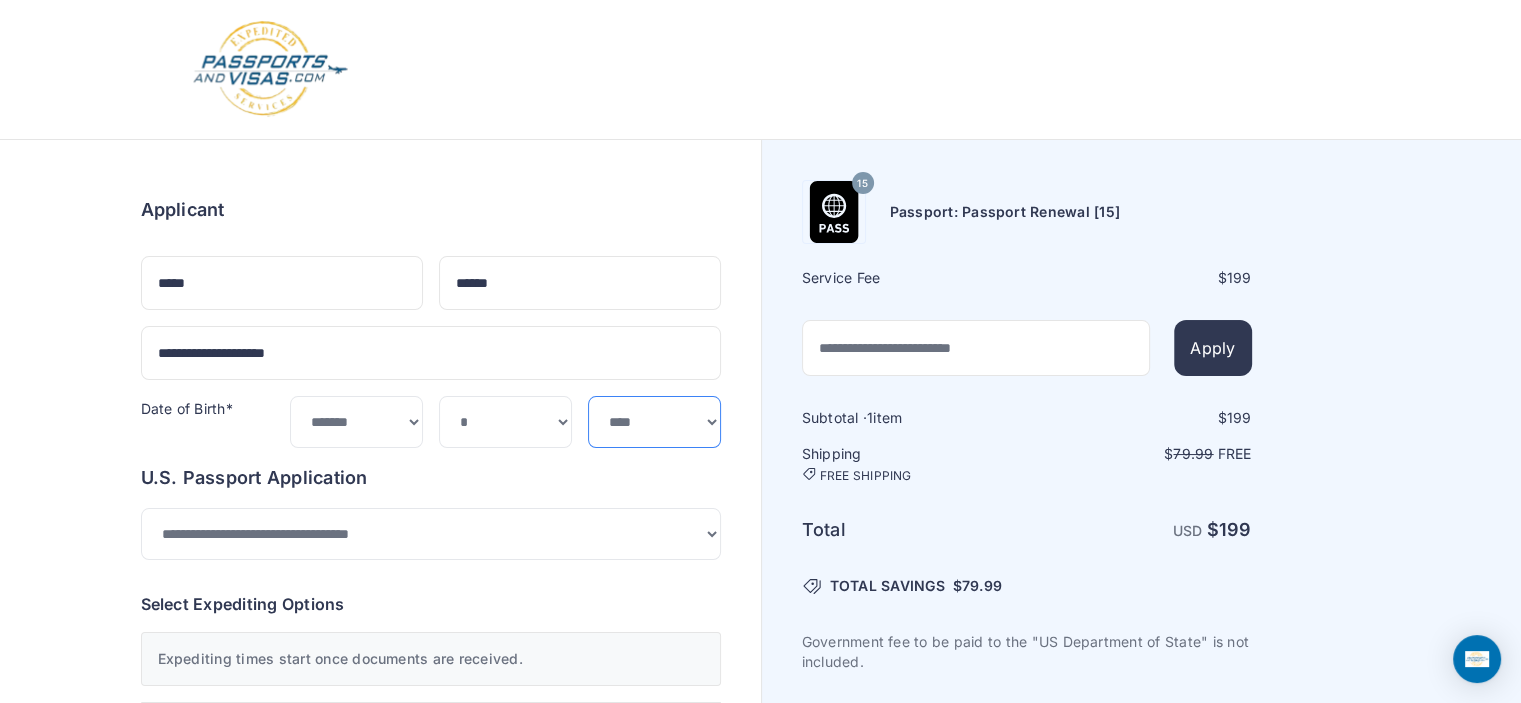 click on "****
****
****
****
****
****
****
****
****
****
****
****
****
**** **** **** **** **** **** **** **** **** **** ****" at bounding box center (654, 422) 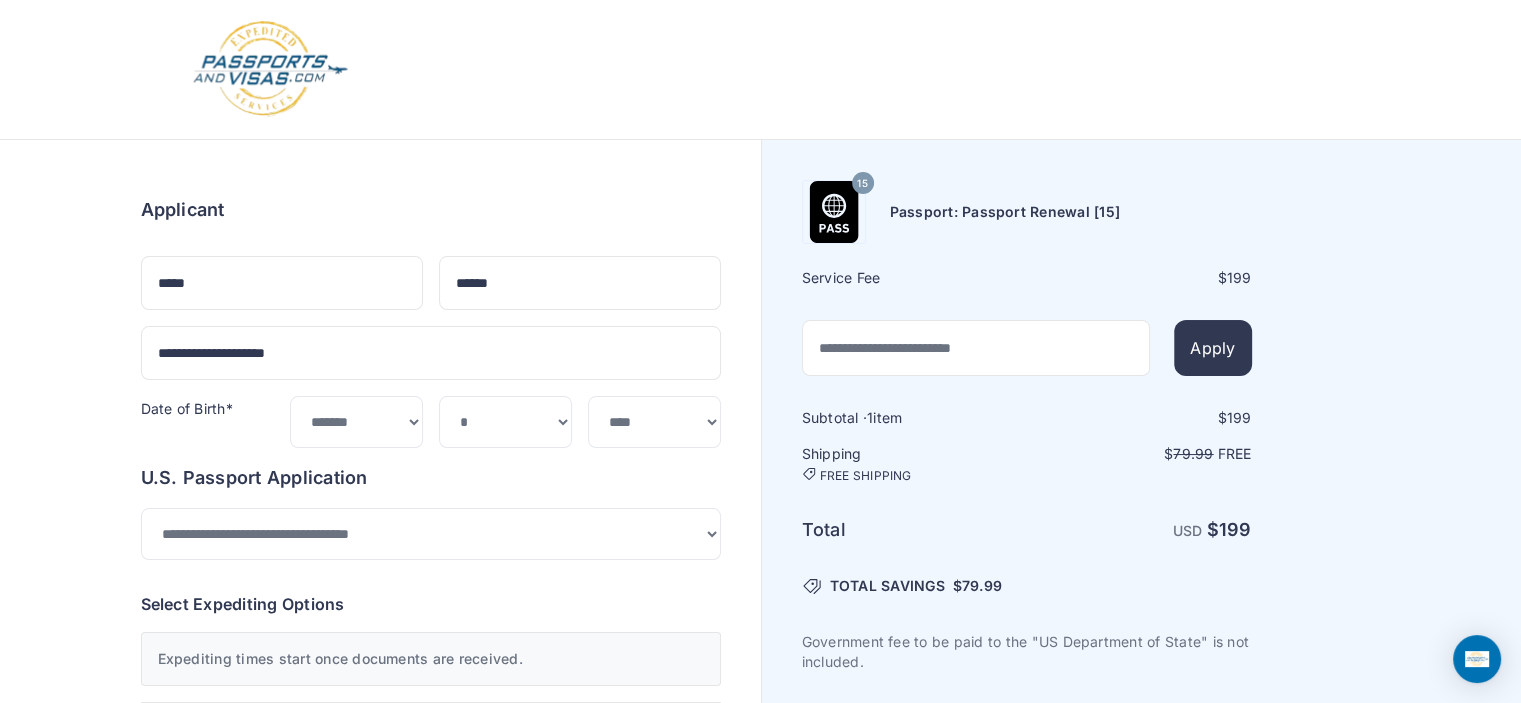 click on "Order summary
$ 199
15
199 1 199 79.99 Free $" at bounding box center (431, 851) 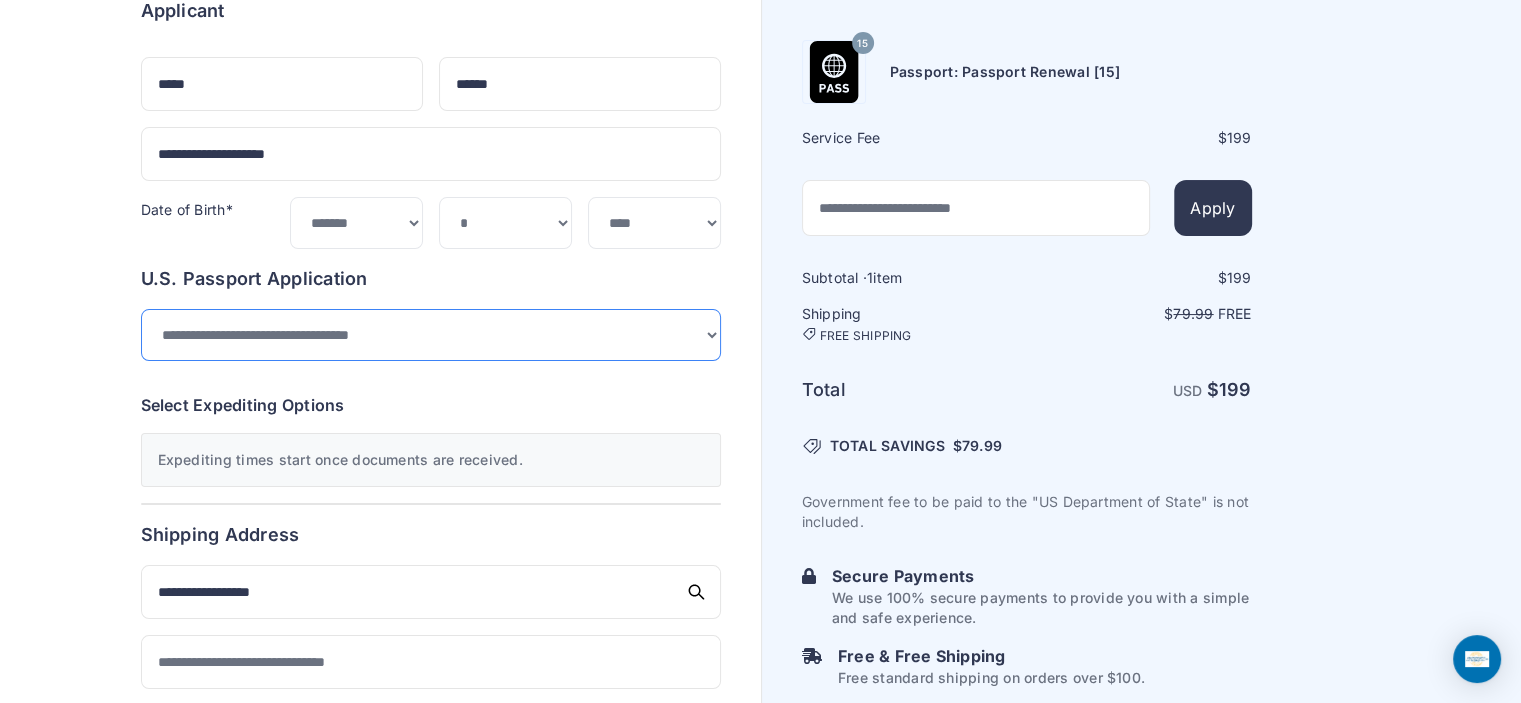 click on "**********" at bounding box center [431, 335] 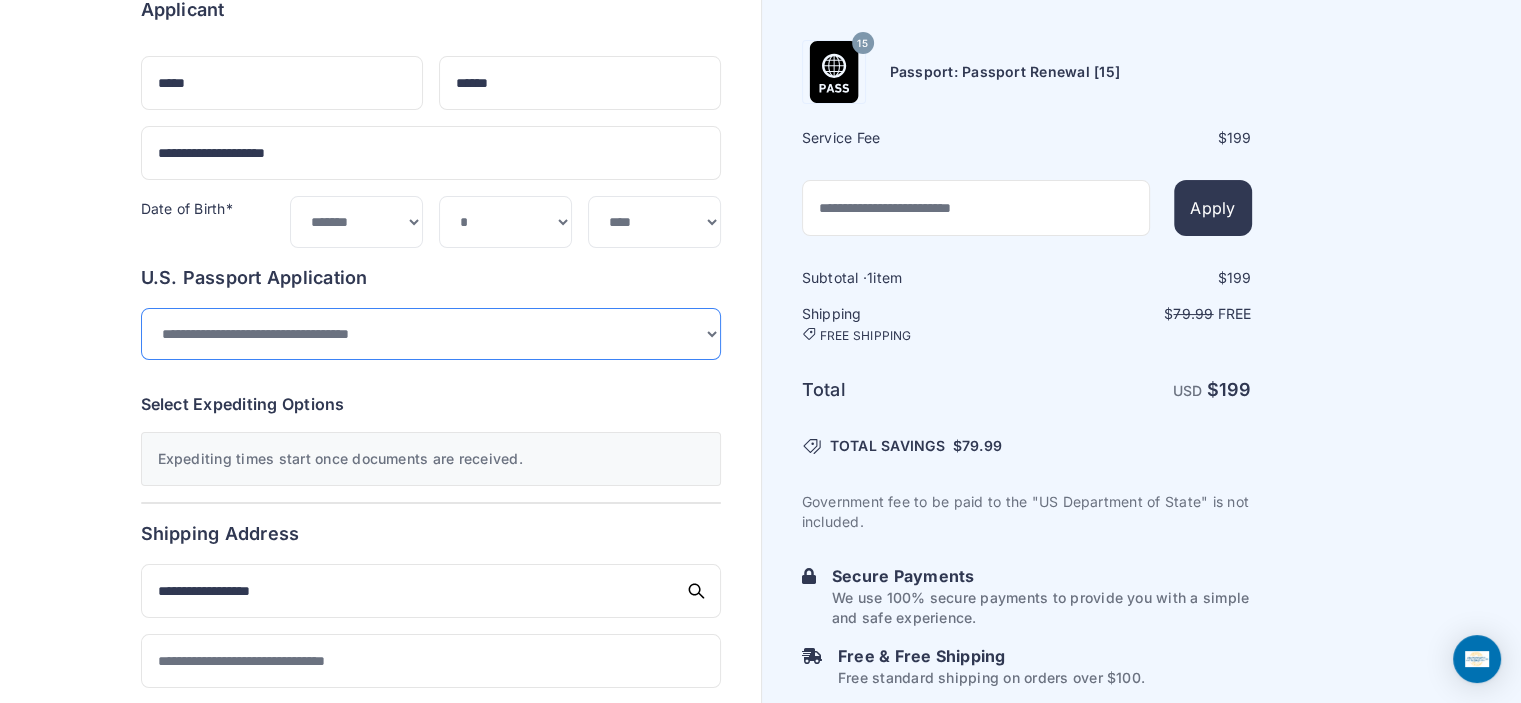 select on "*******" 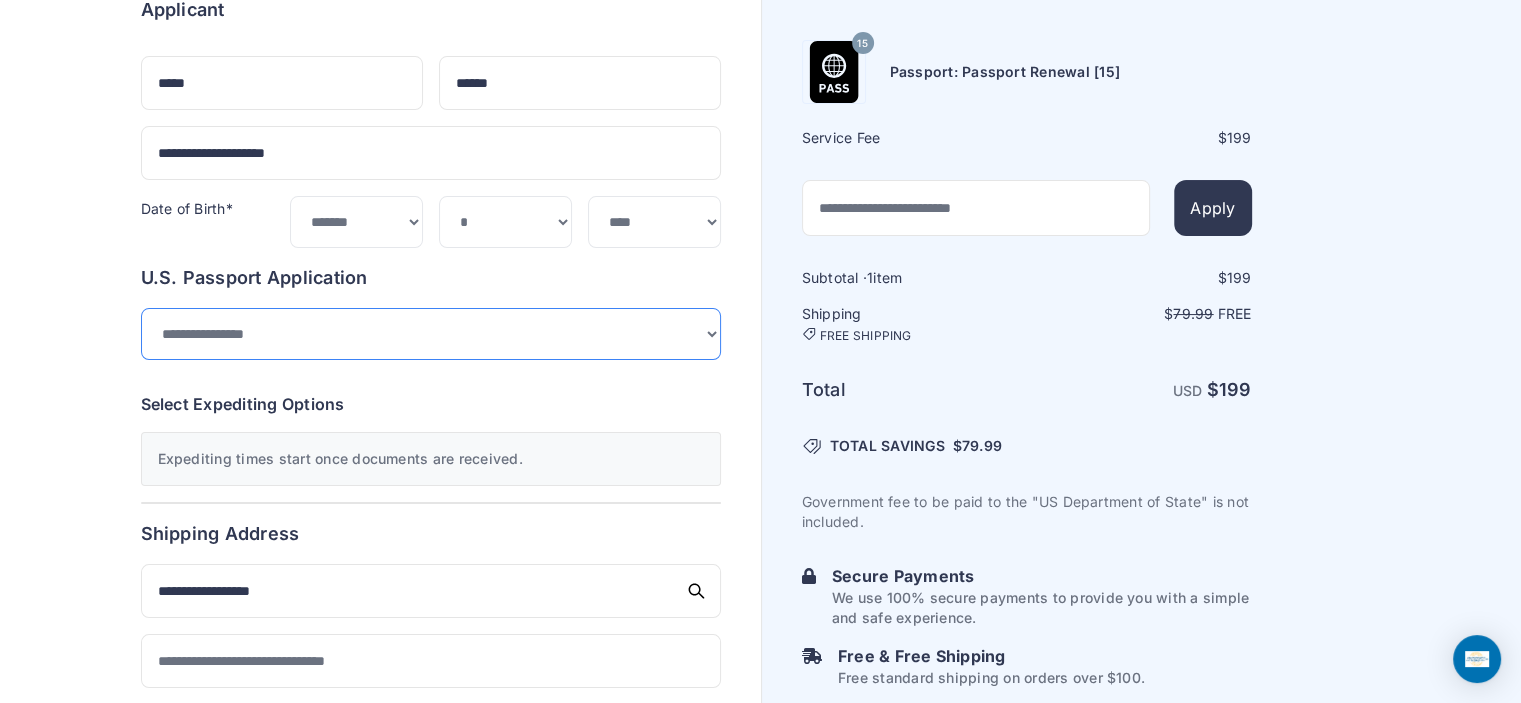click on "**********" at bounding box center (431, 334) 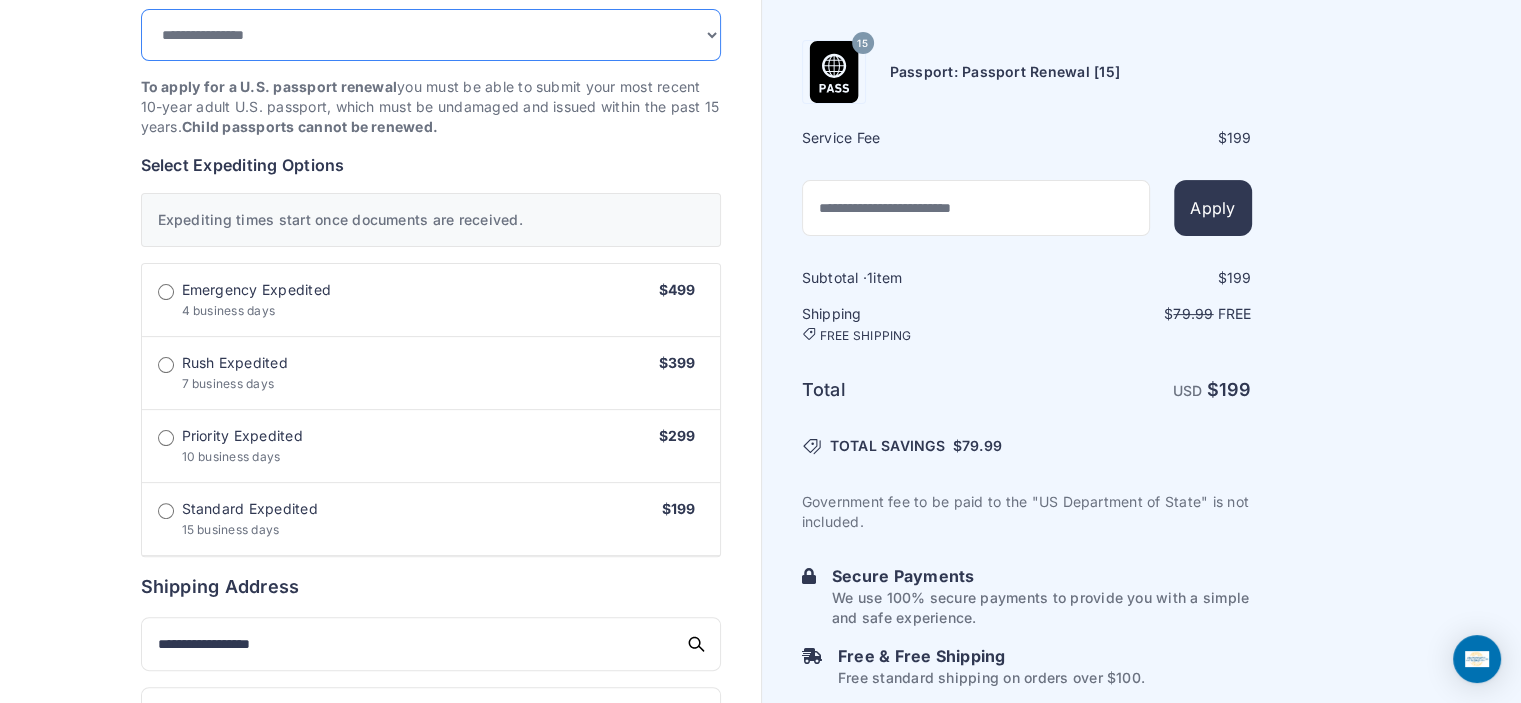 scroll, scrollTop: 500, scrollLeft: 0, axis: vertical 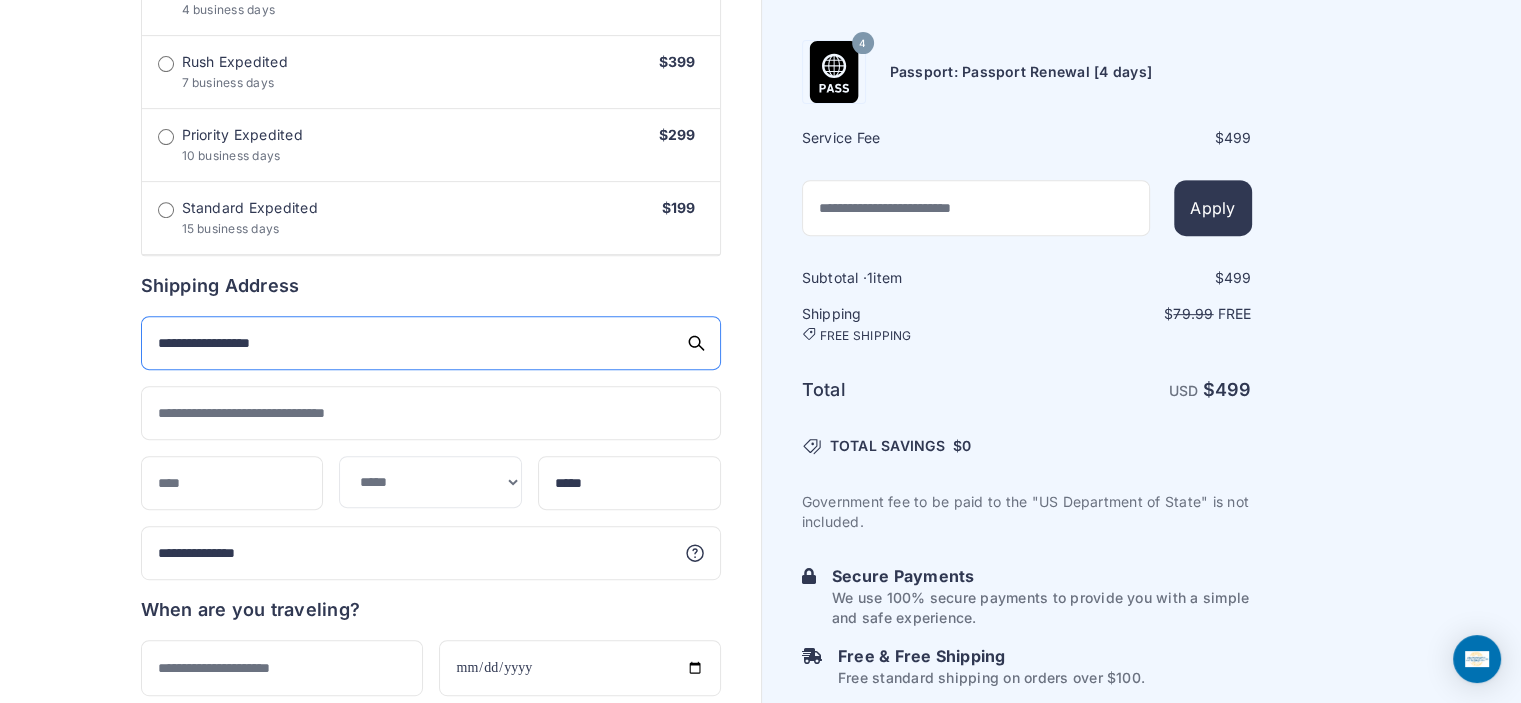 click on "**********" at bounding box center (431, 343) 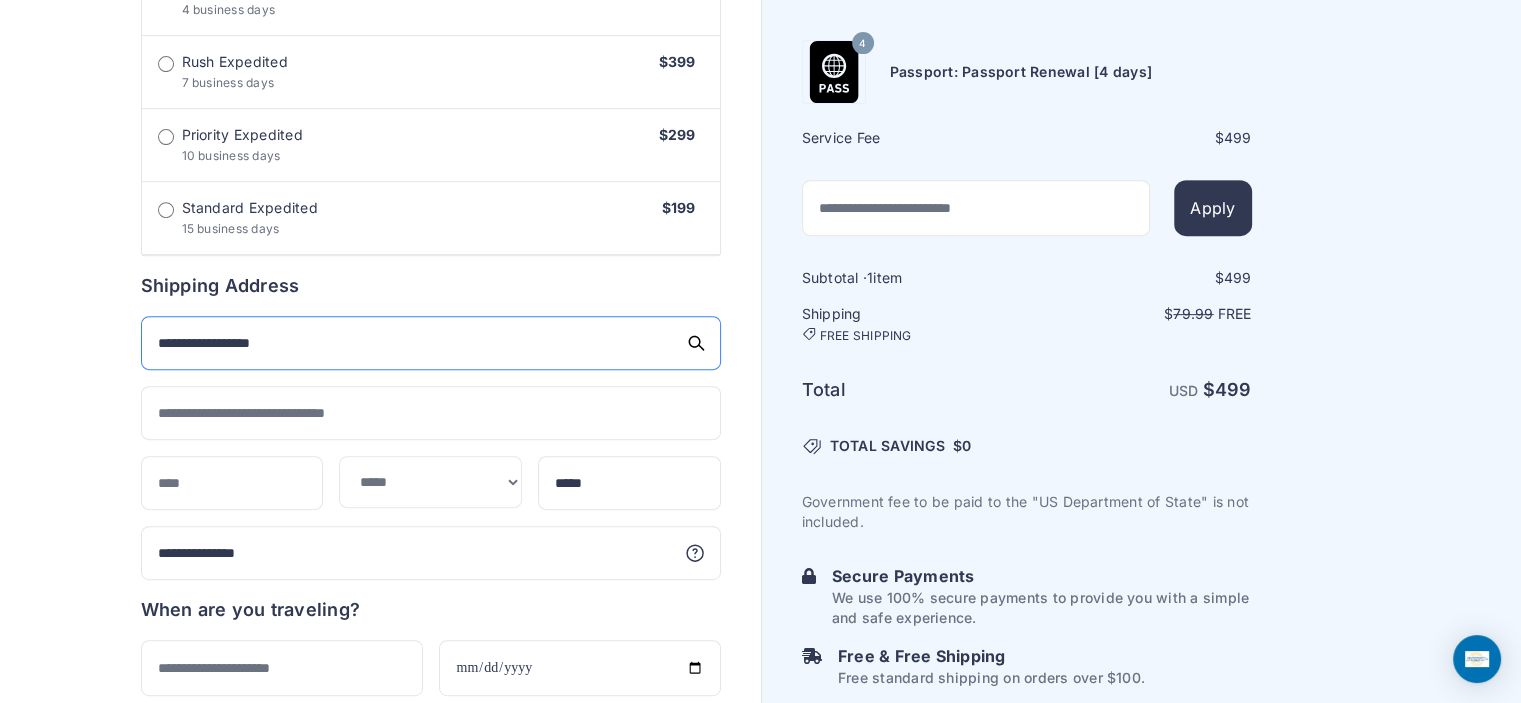 click on "**********" at bounding box center [431, 343] 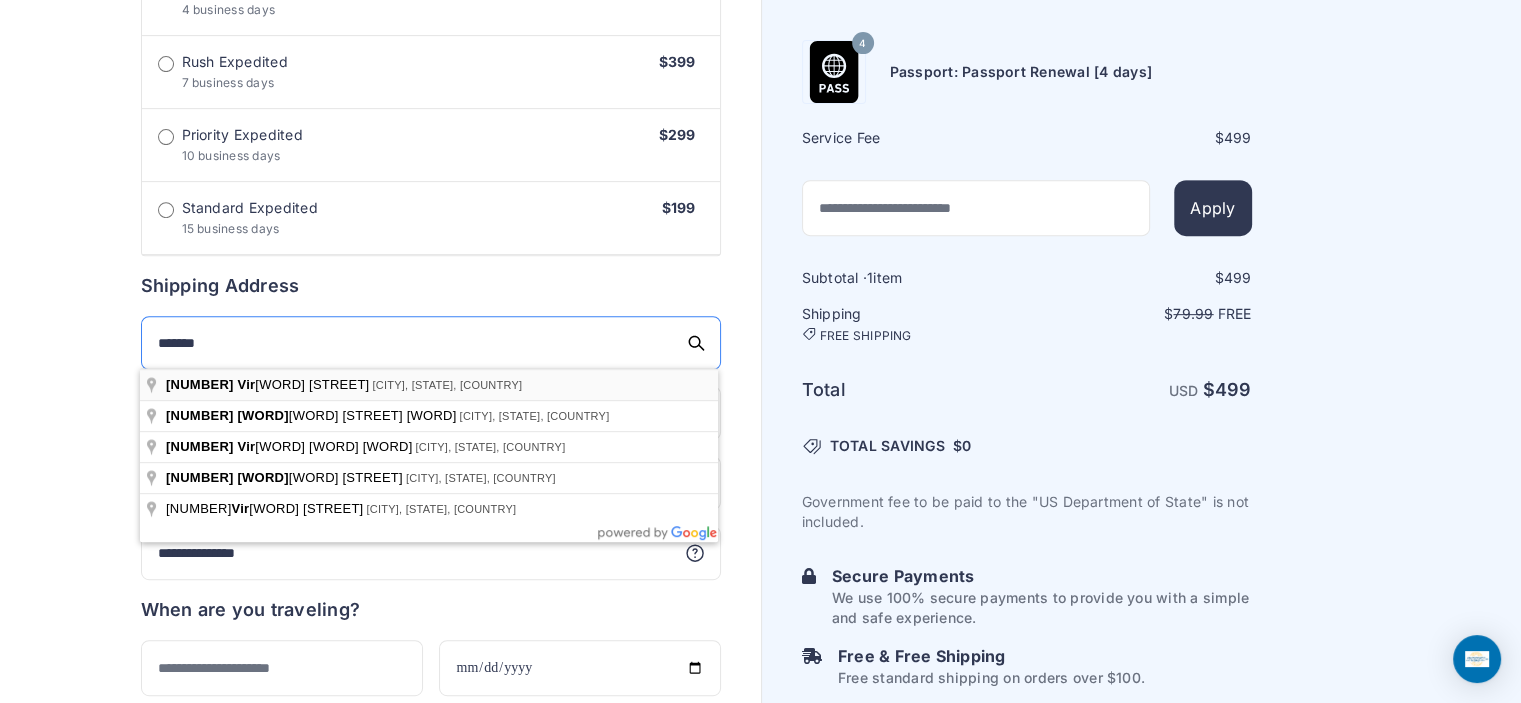 type on "*******" 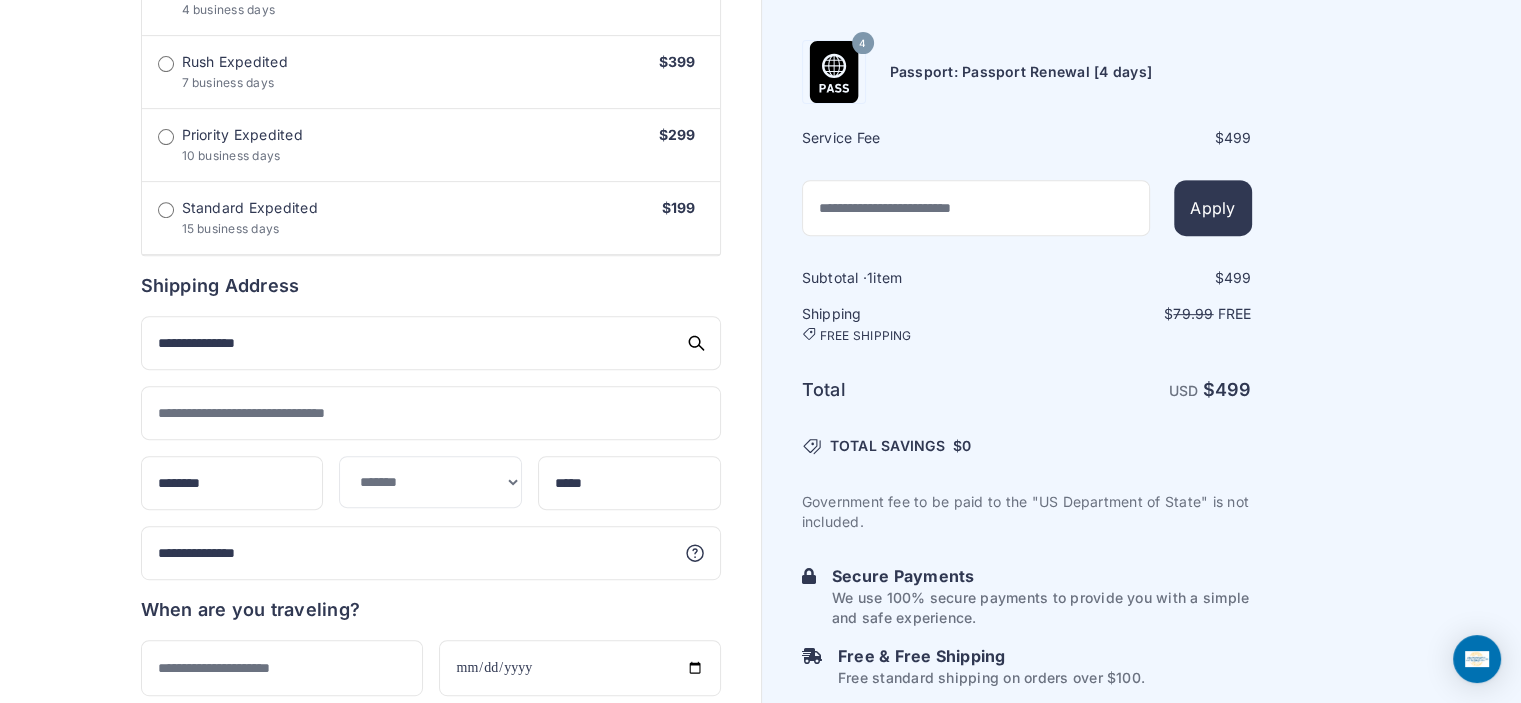 click on "Order summary
$ 499
4
499 1 499" at bounding box center (380, 227) 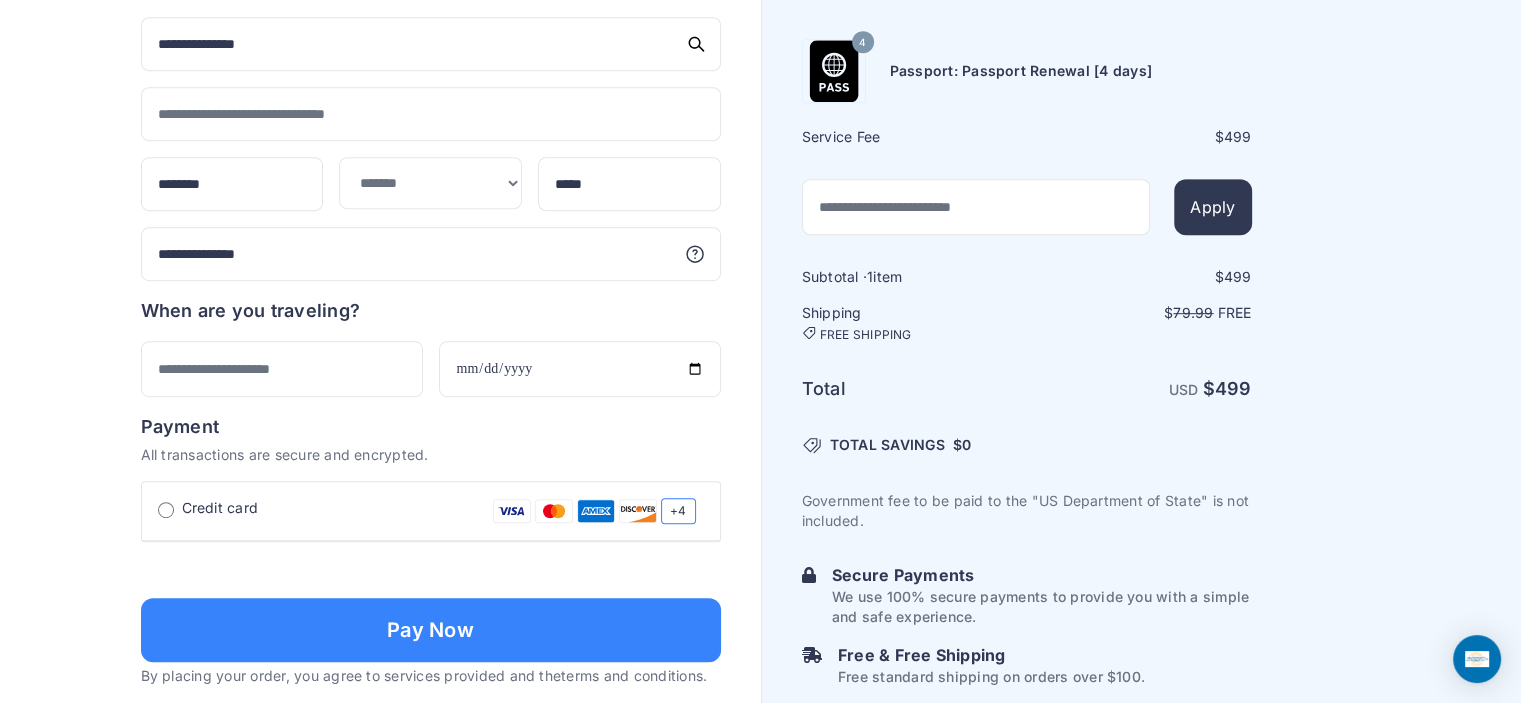 scroll, scrollTop: 1100, scrollLeft: 0, axis: vertical 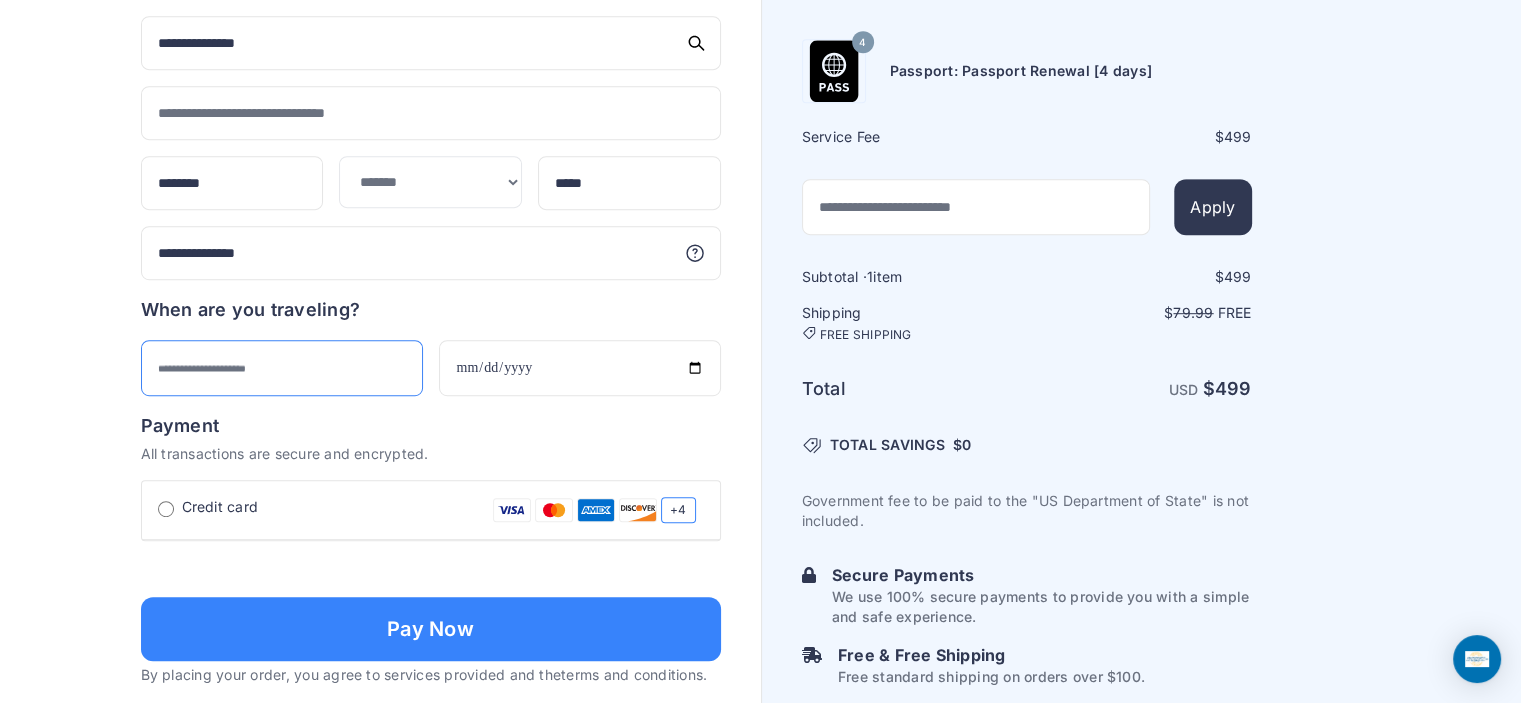 click at bounding box center (282, 368) 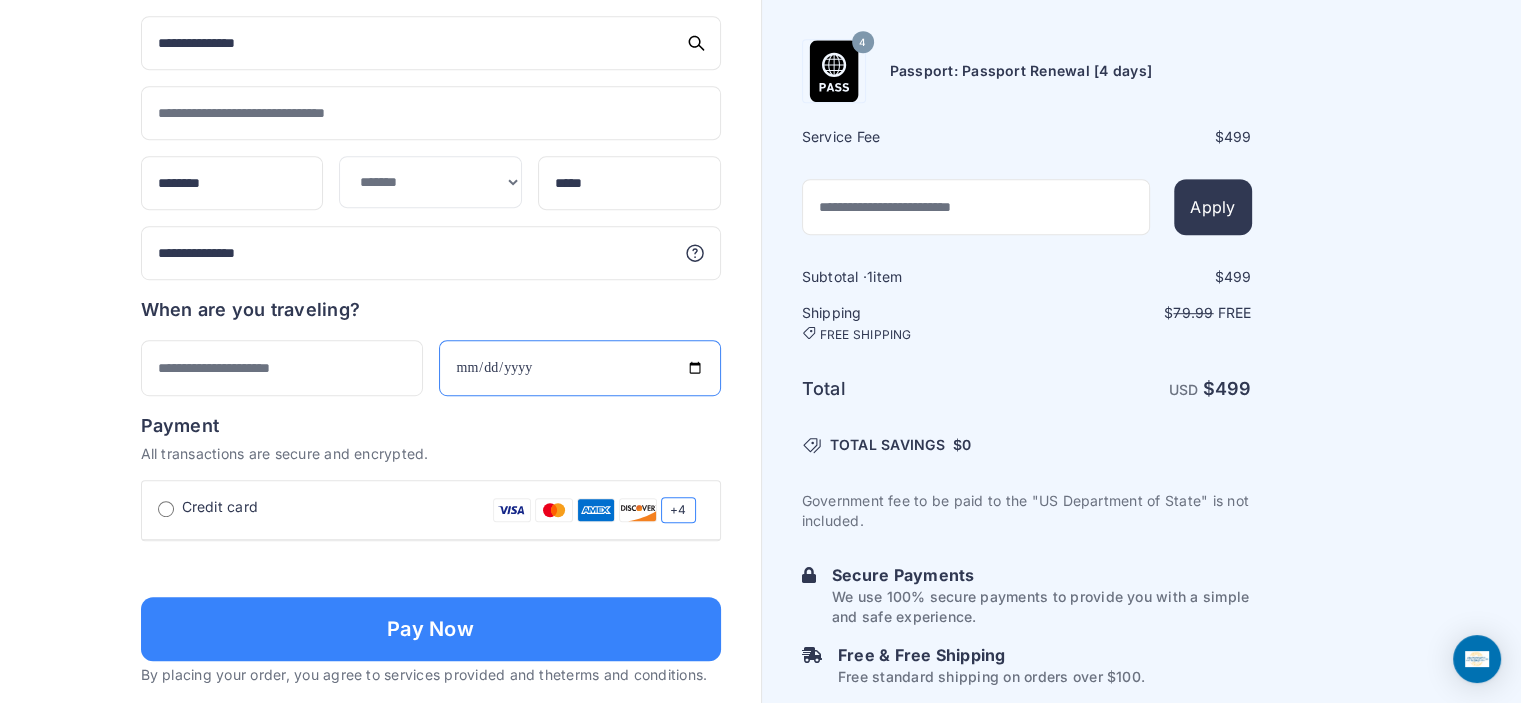 type on "**********" 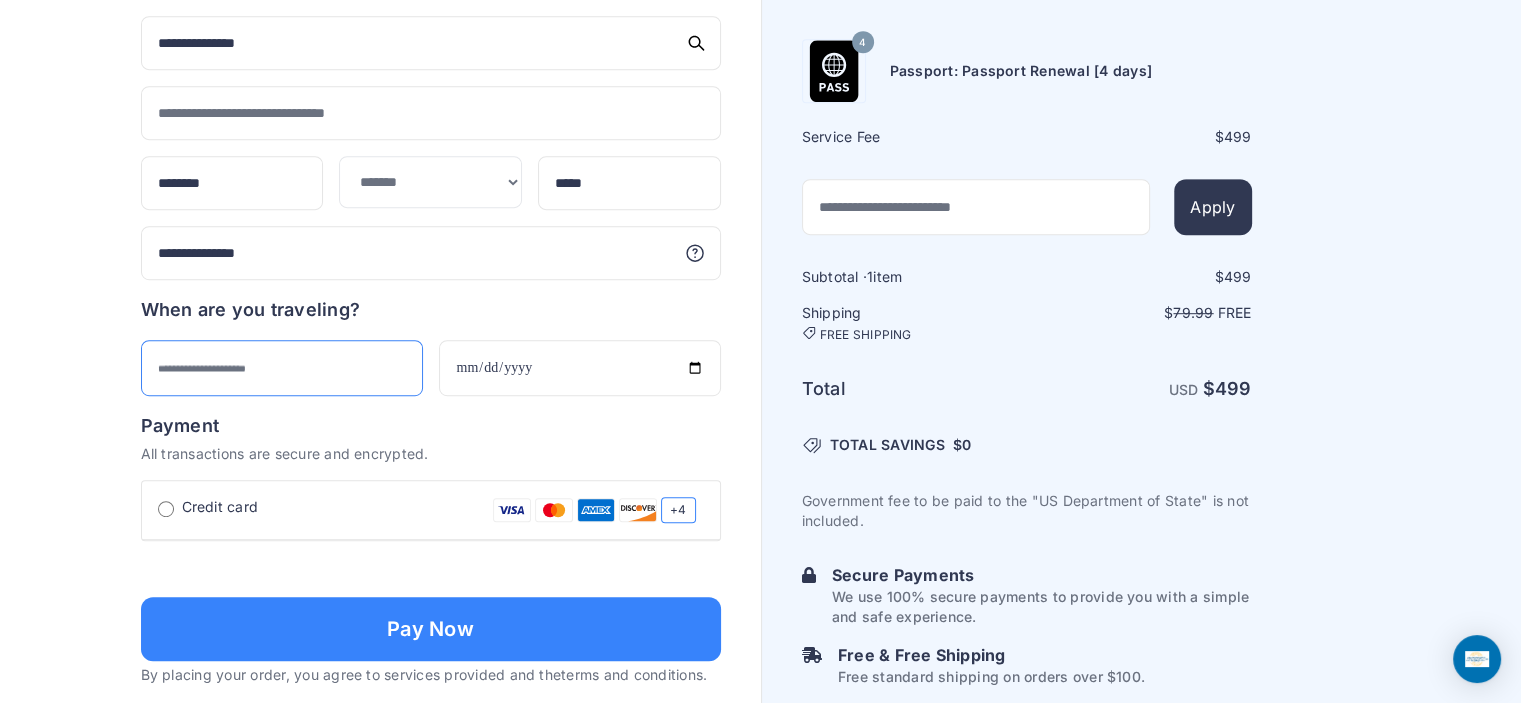 click at bounding box center [282, 368] 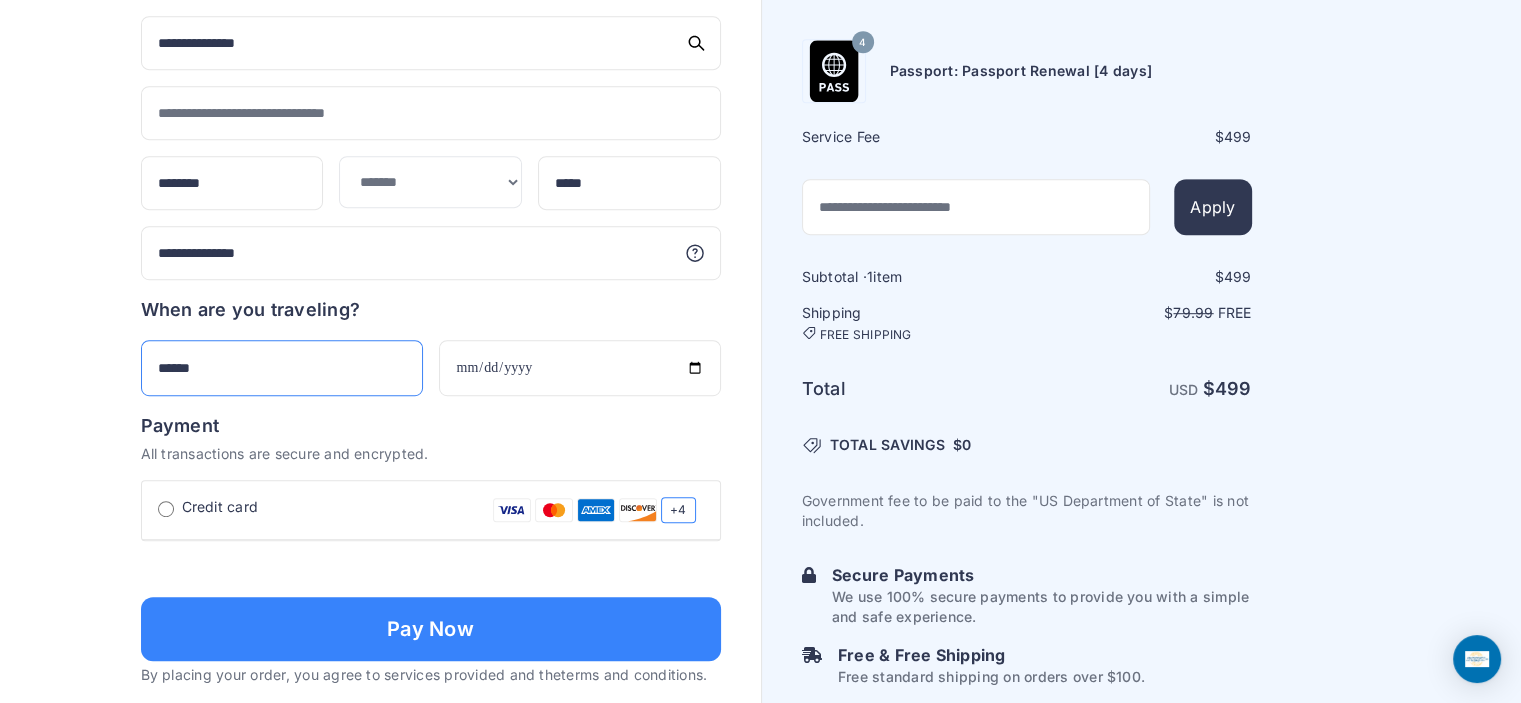 type on "*****" 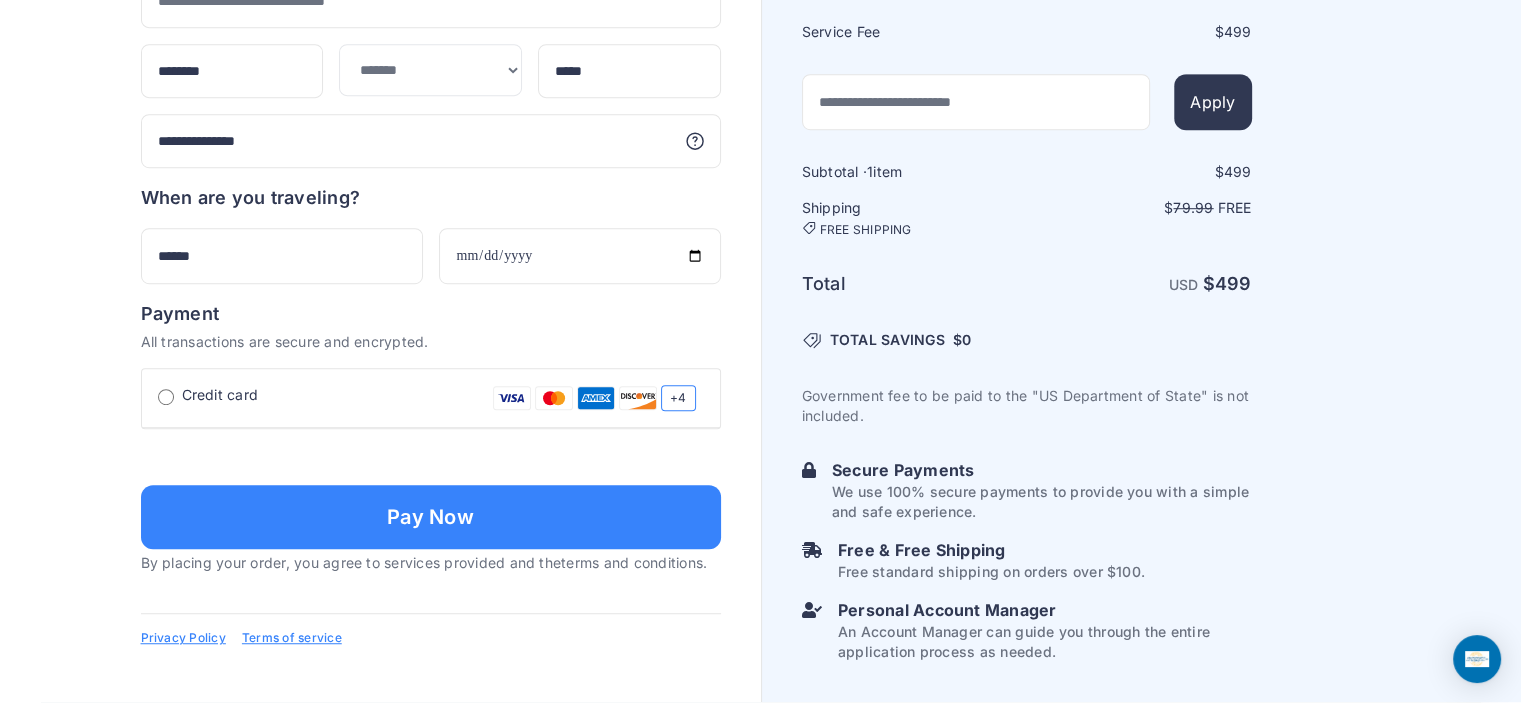 click at bounding box center [431, 455] 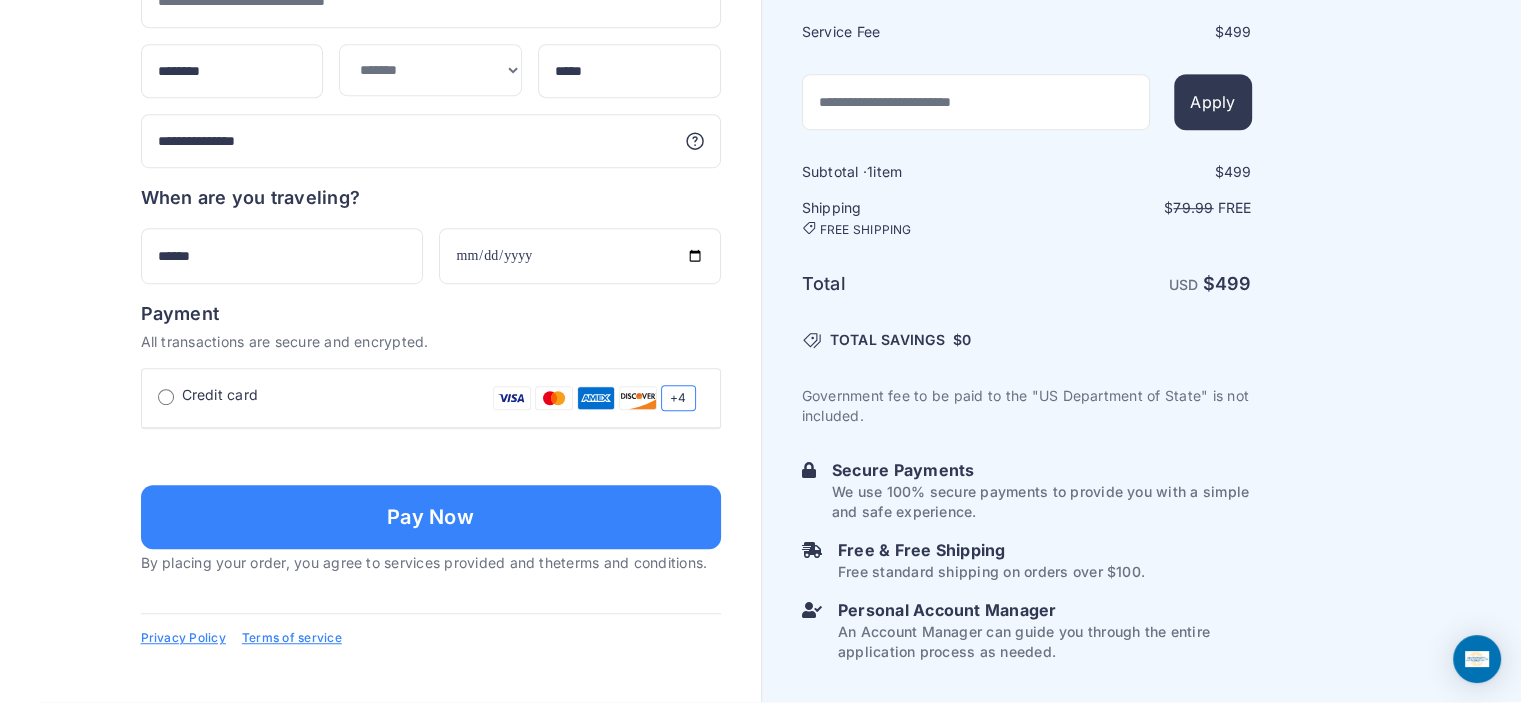 scroll, scrollTop: 1496, scrollLeft: 0, axis: vertical 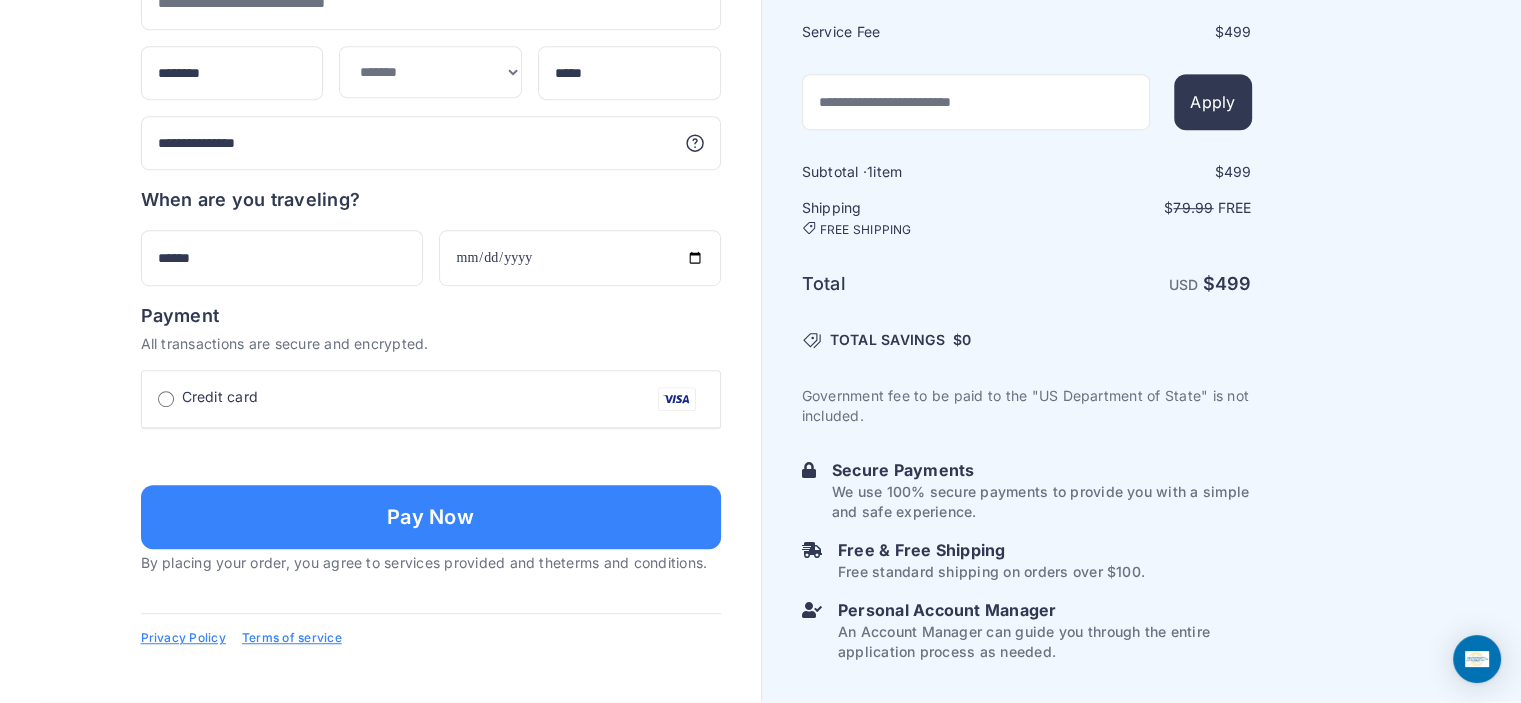 type on "**********" 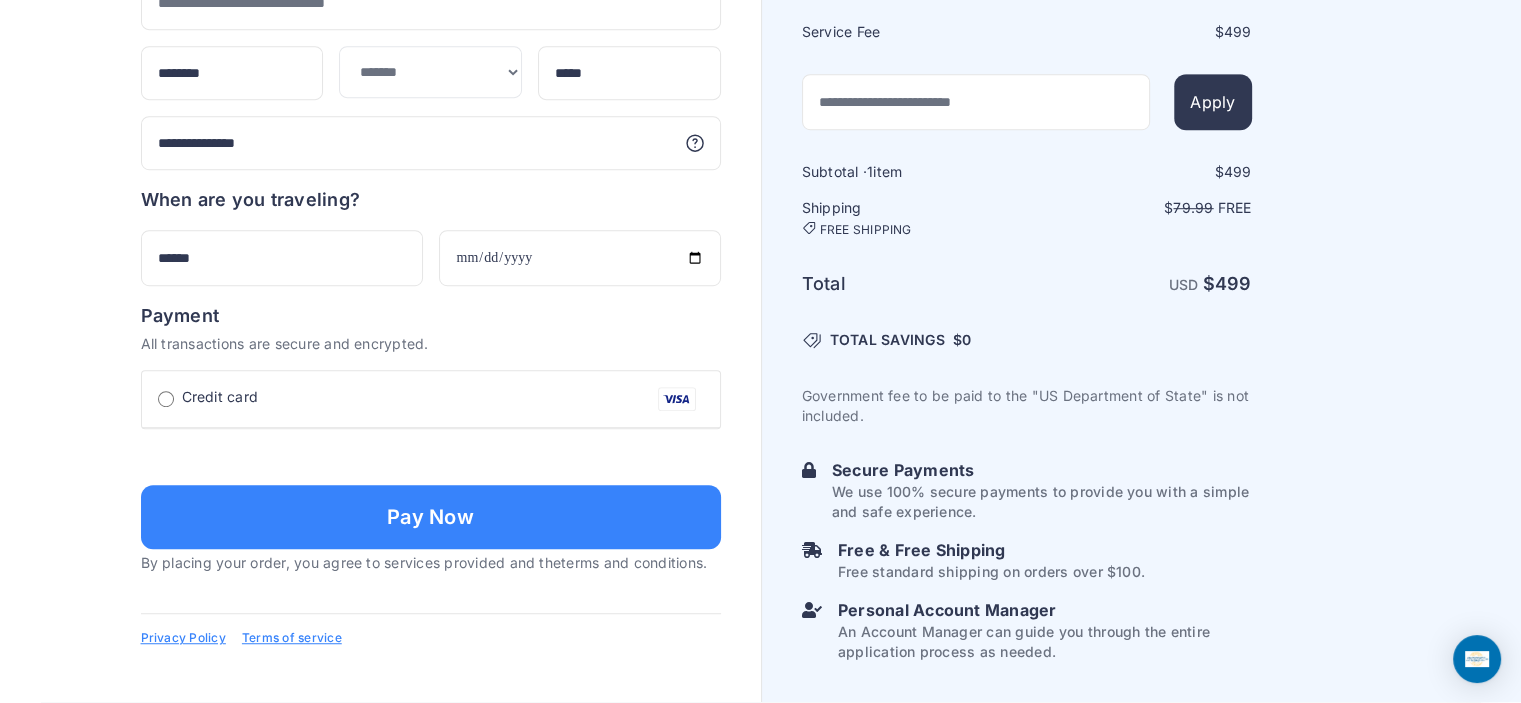 click at bounding box center [431, 595] 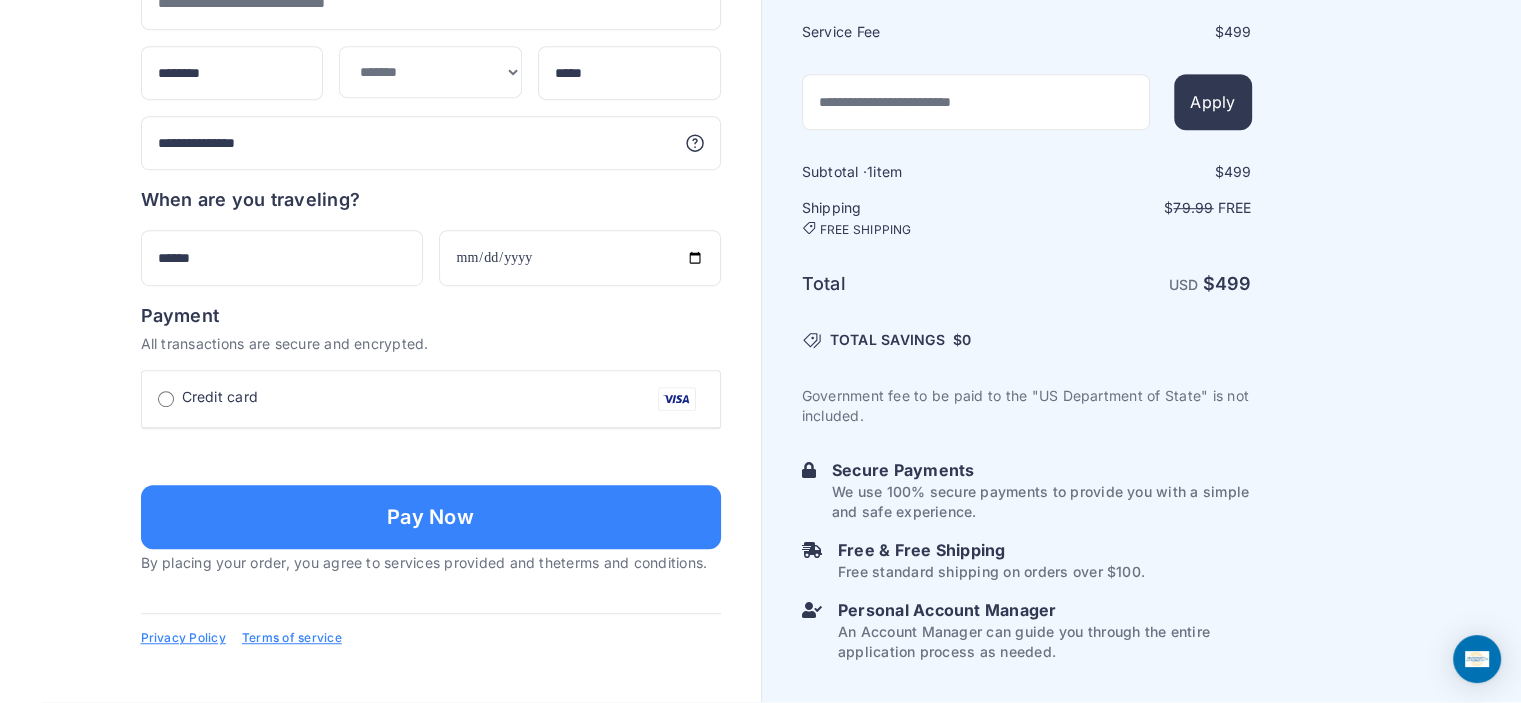 scroll, scrollTop: 1496, scrollLeft: 0, axis: vertical 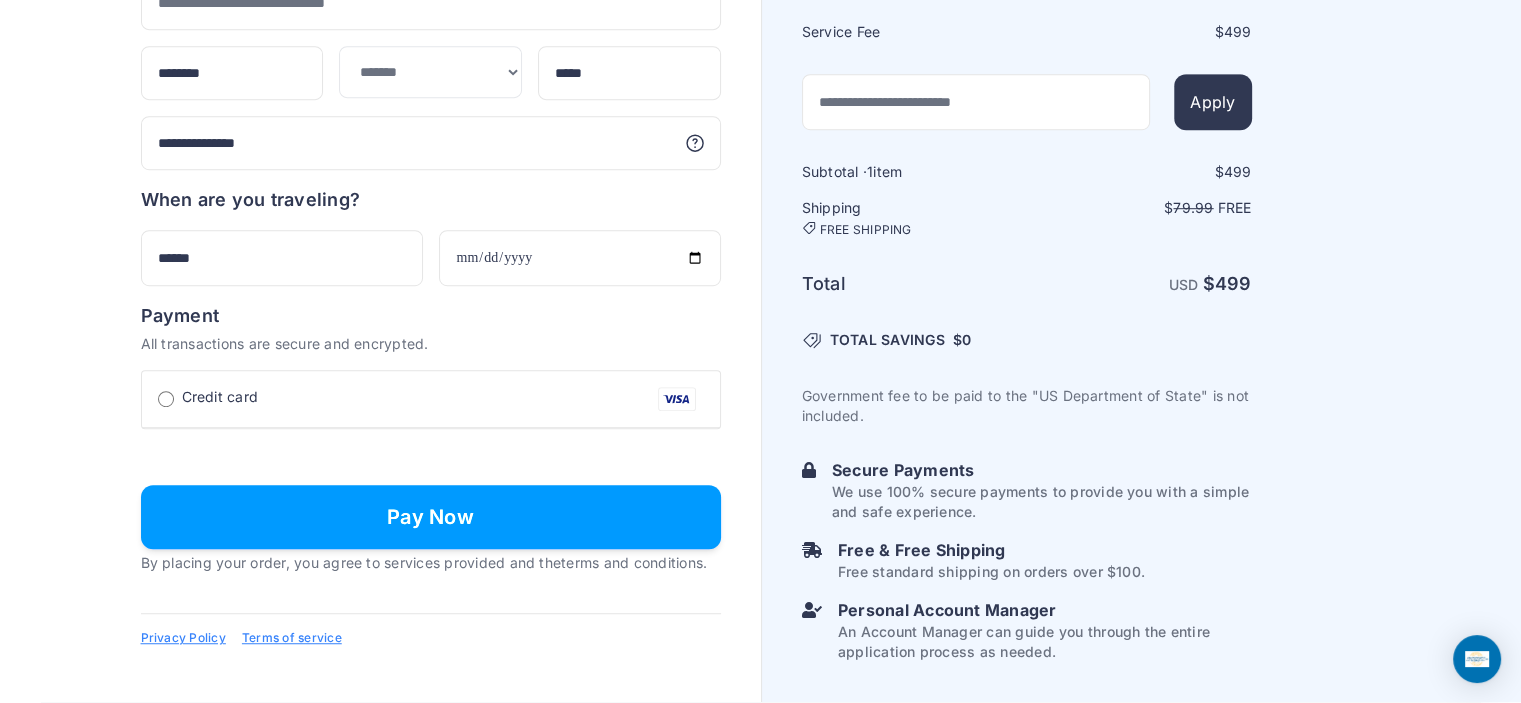 type on "**********" 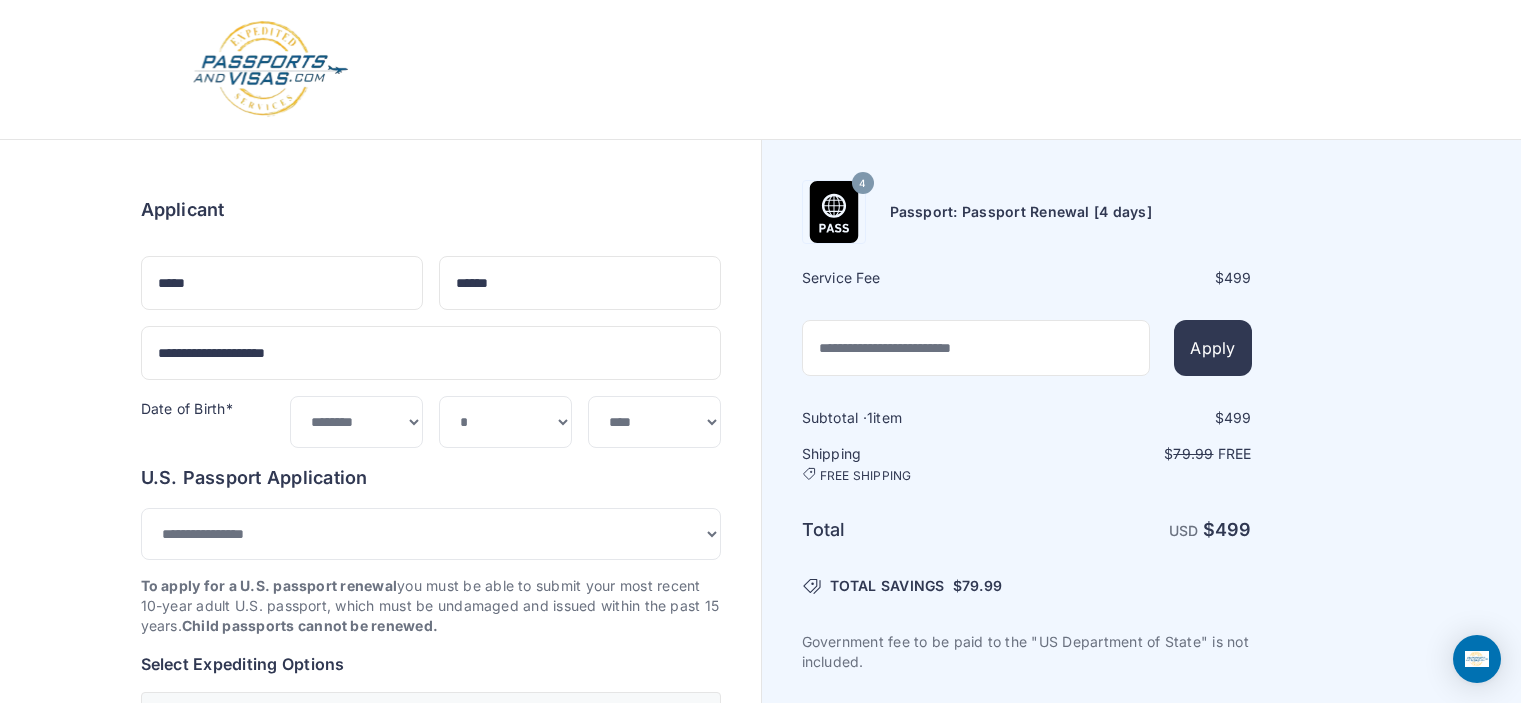 scroll, scrollTop: 1496, scrollLeft: 0, axis: vertical 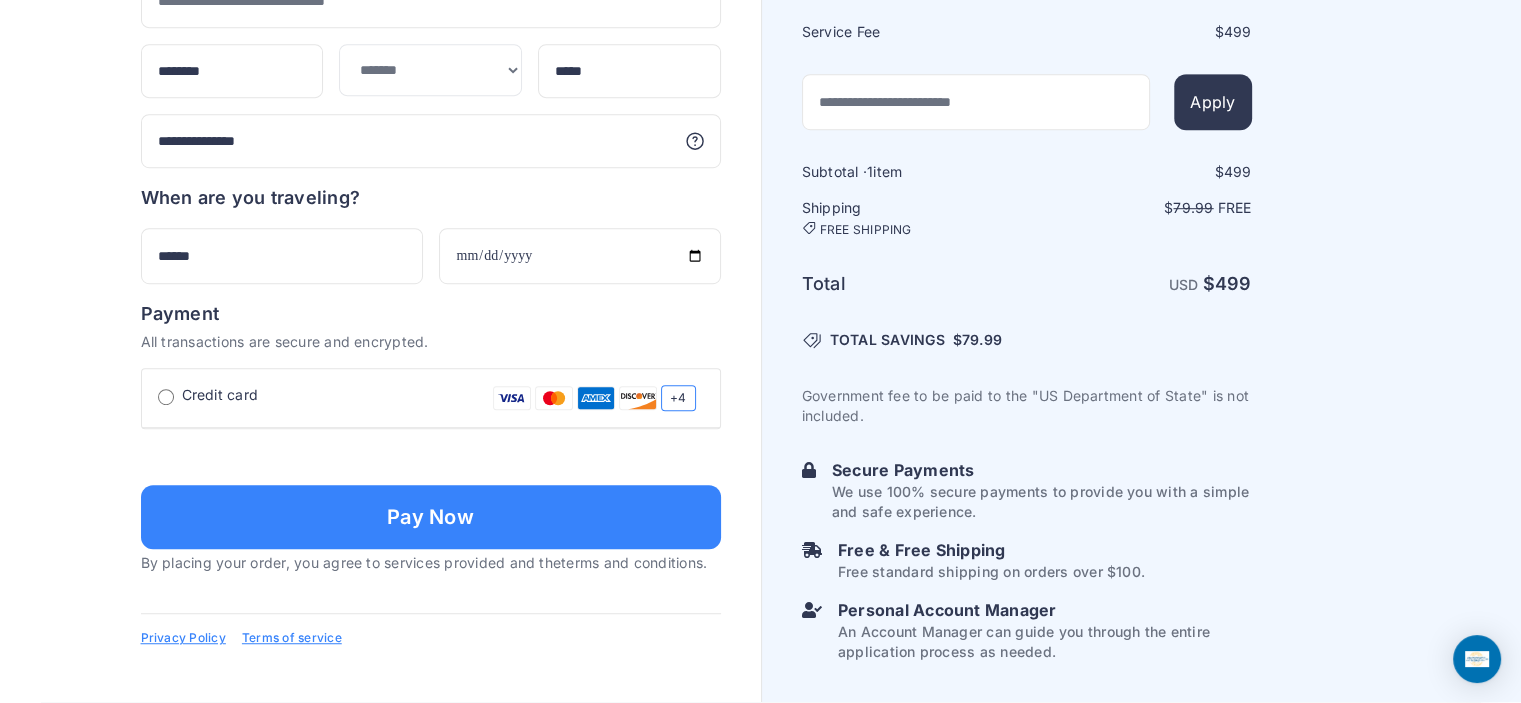 click on "Personal Account Manager" at bounding box center [1042, 470] 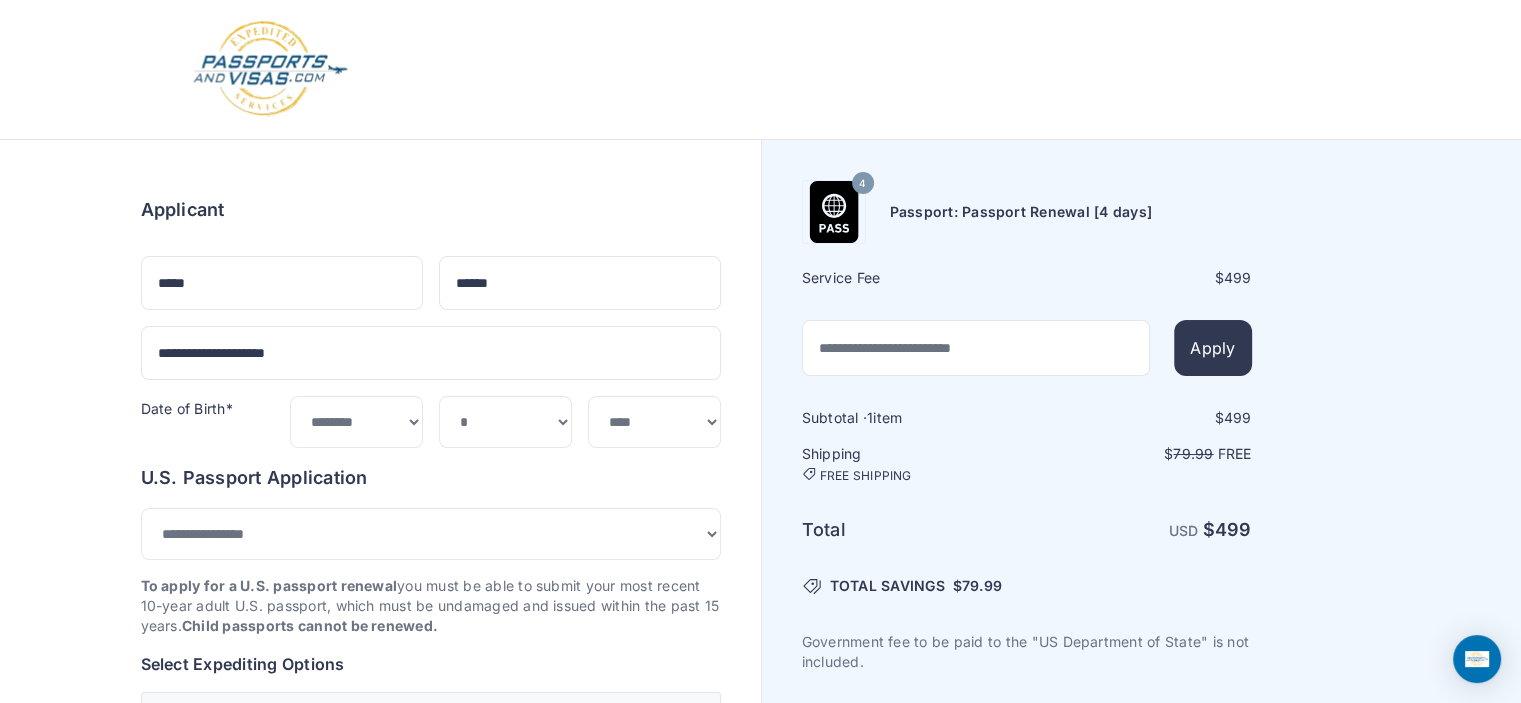 scroll, scrollTop: 0, scrollLeft: 0, axis: both 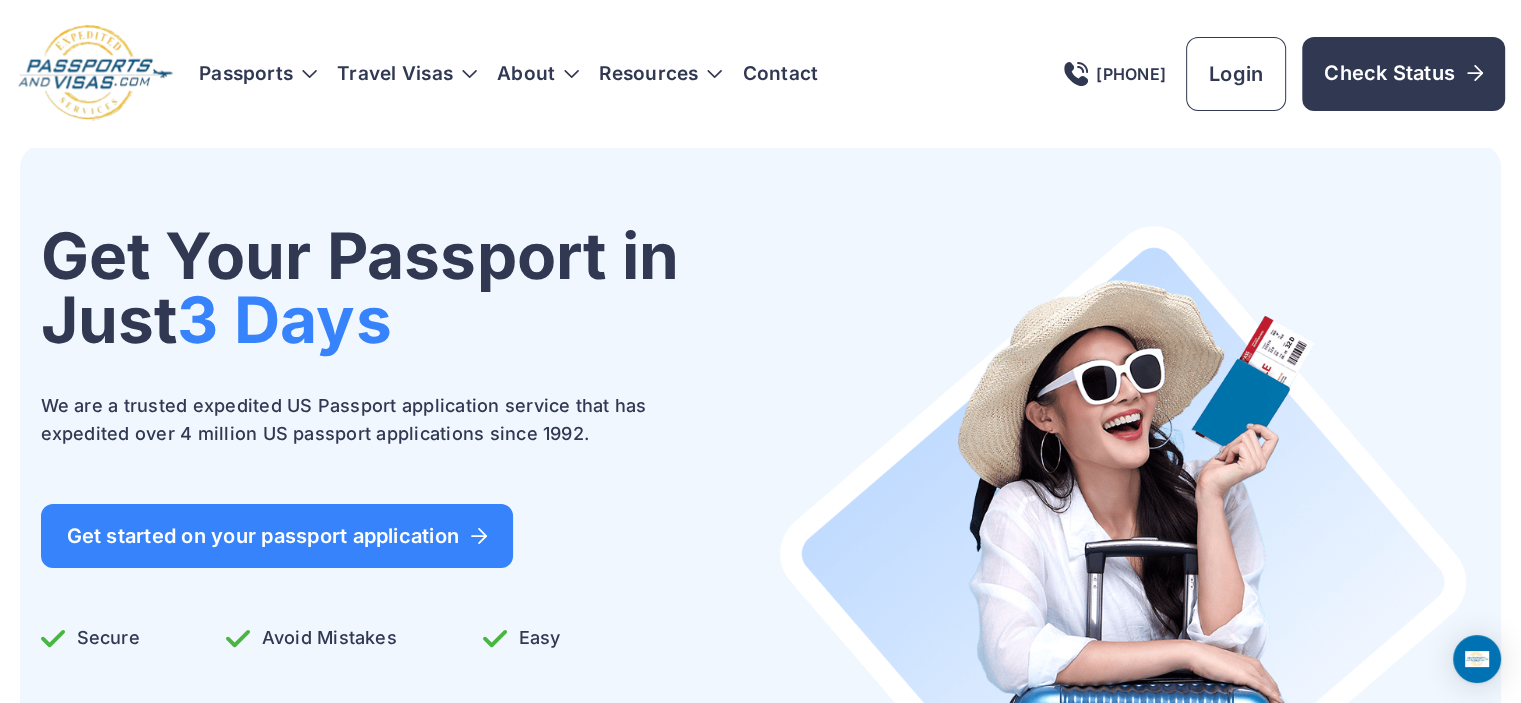 click on "720-790-5143" at bounding box center [1115, 74] 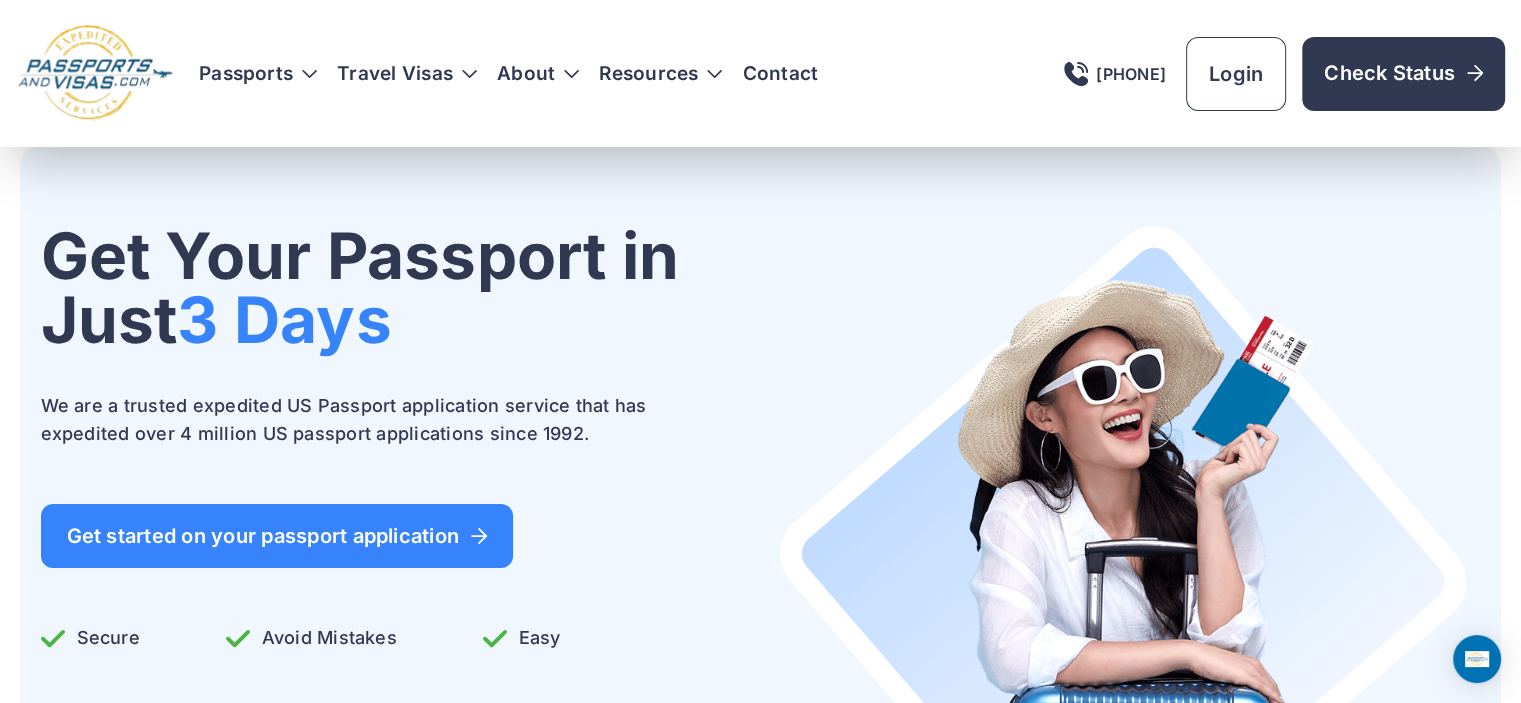 scroll, scrollTop: 0, scrollLeft: 0, axis: both 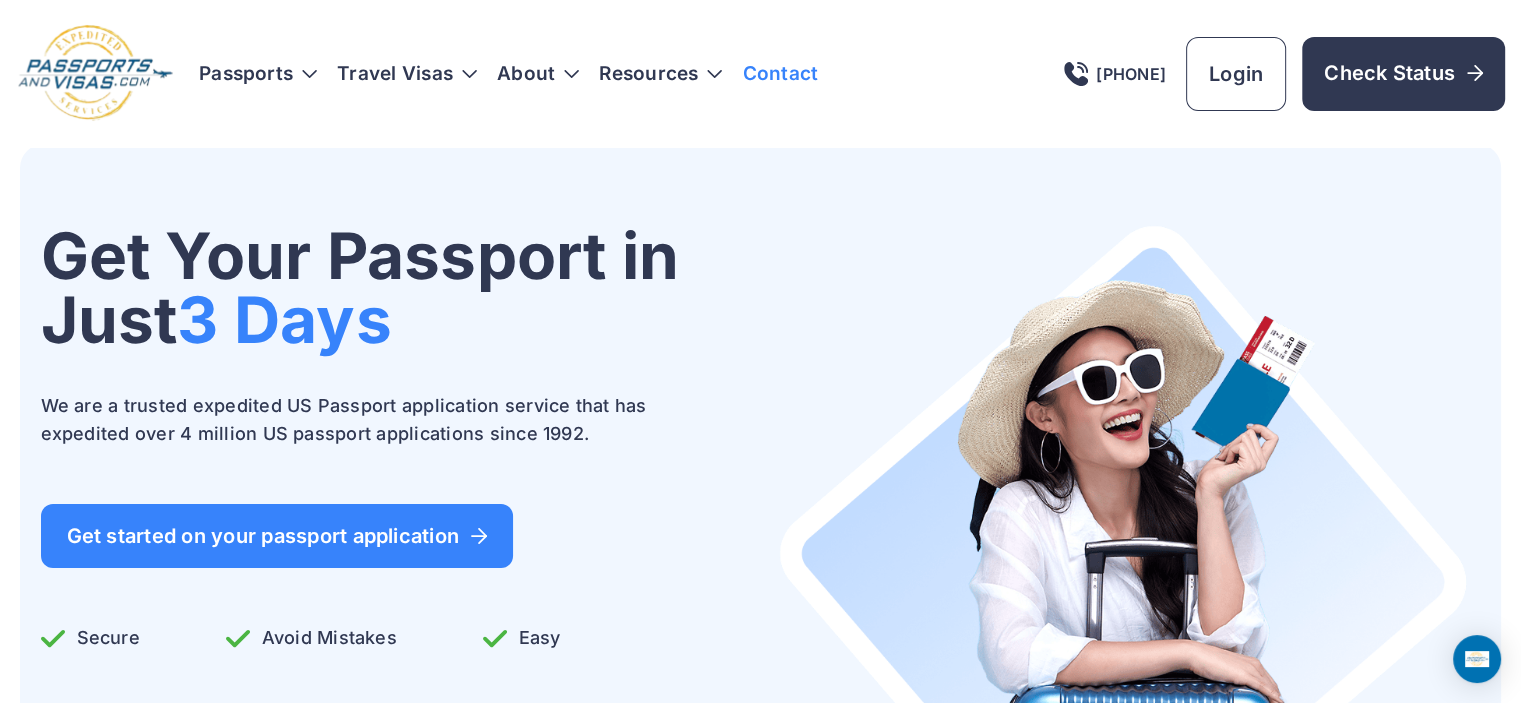 click on "Contact" at bounding box center (780, 74) 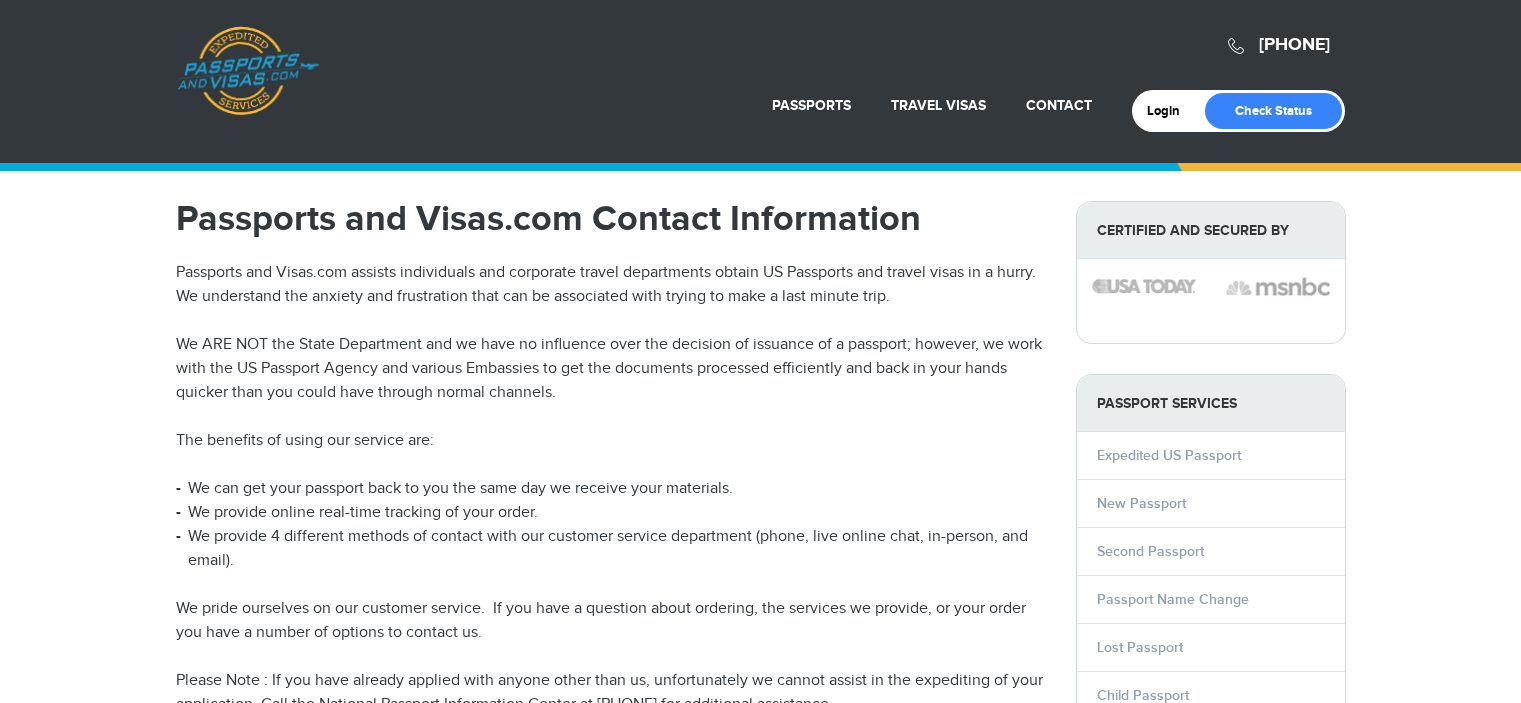 scroll, scrollTop: 0, scrollLeft: 0, axis: both 